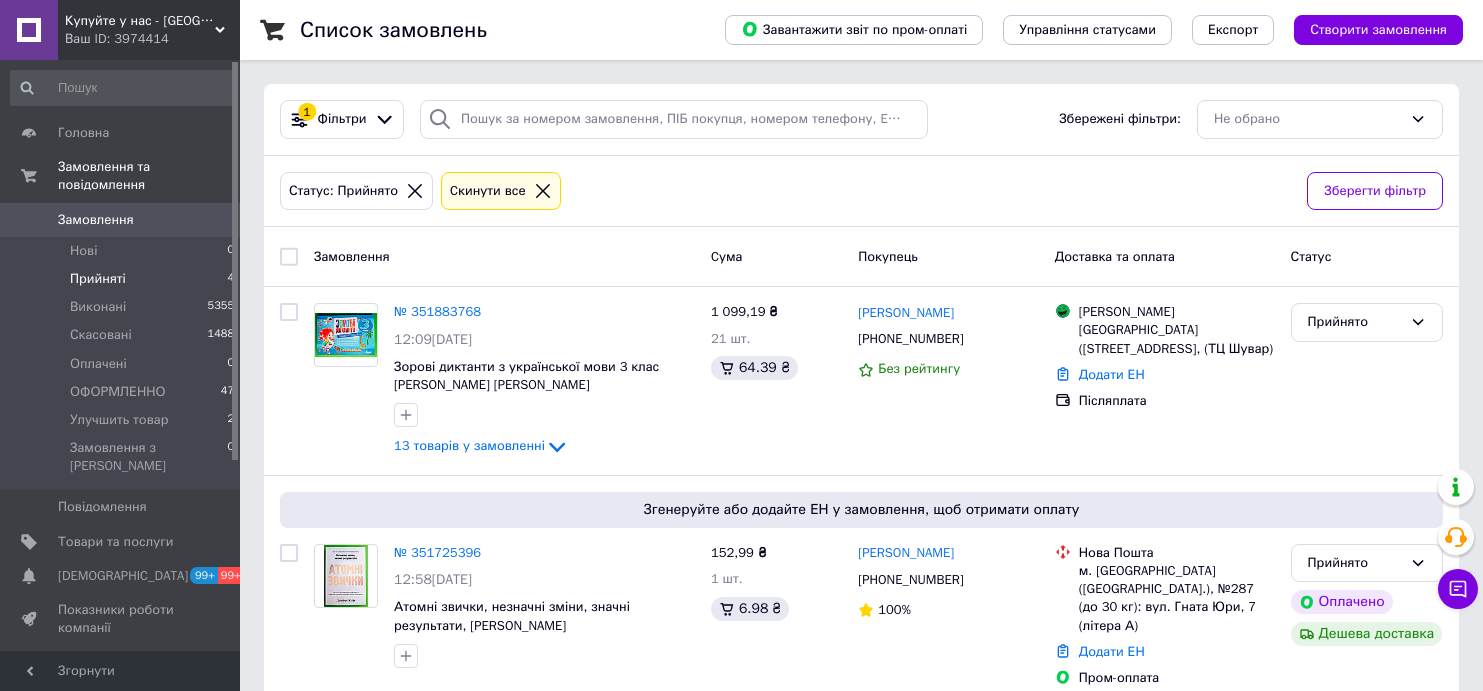 scroll, scrollTop: 0, scrollLeft: 0, axis: both 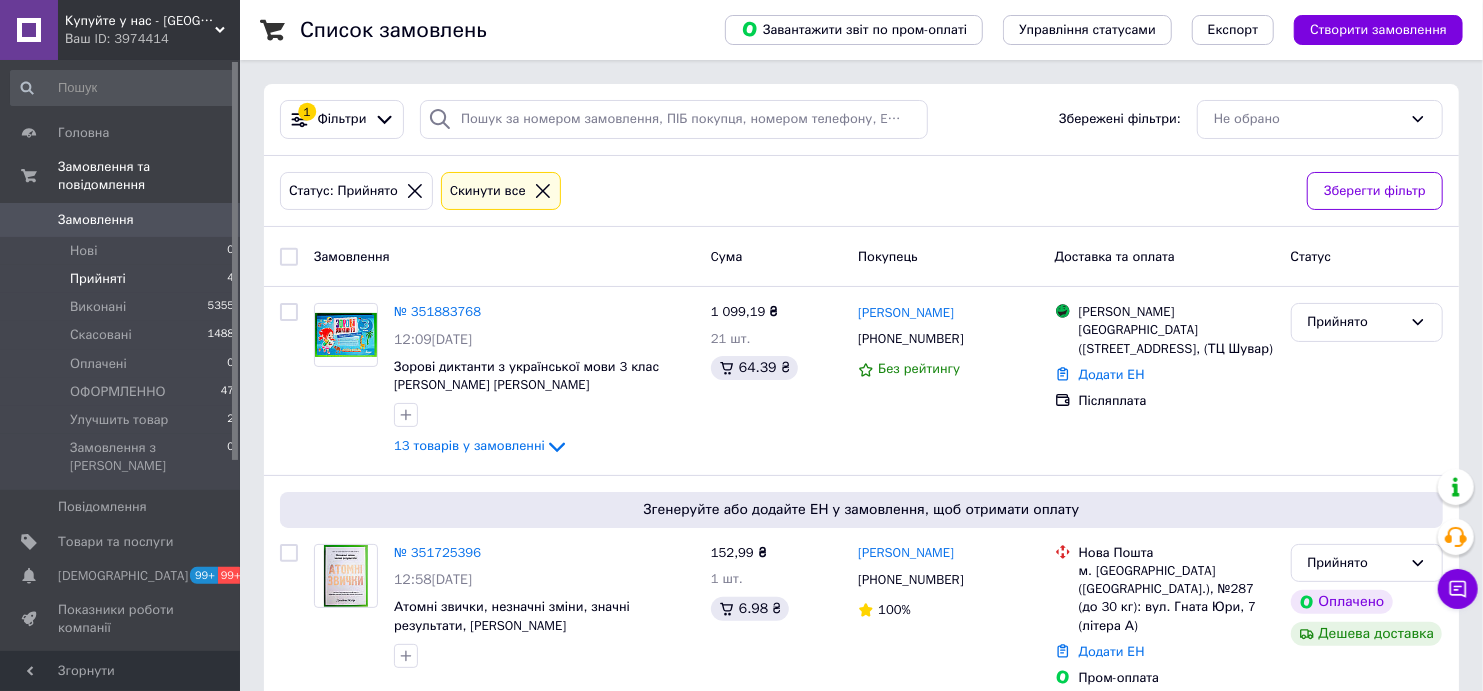 click on "Головна Замовлення та повідомлення Замовлення 0 Нові 0 Прийняті 4 Виконані 5355 Скасовані 1488 Оплачені 0 ОФОРМЛЕННО 47 Улучшить товар 2 Замовлення з Розетки 0 Повідомлення 0 Товари та послуги Сповіщення 99+ 99+ Показники роботи компанії Відгуки Покупатели Каталог ProSale Аналітика Управління сайтом Гаманець компанії Маркет Налаштування Тарифи та рахунки Prom топ" at bounding box center (123, 358) 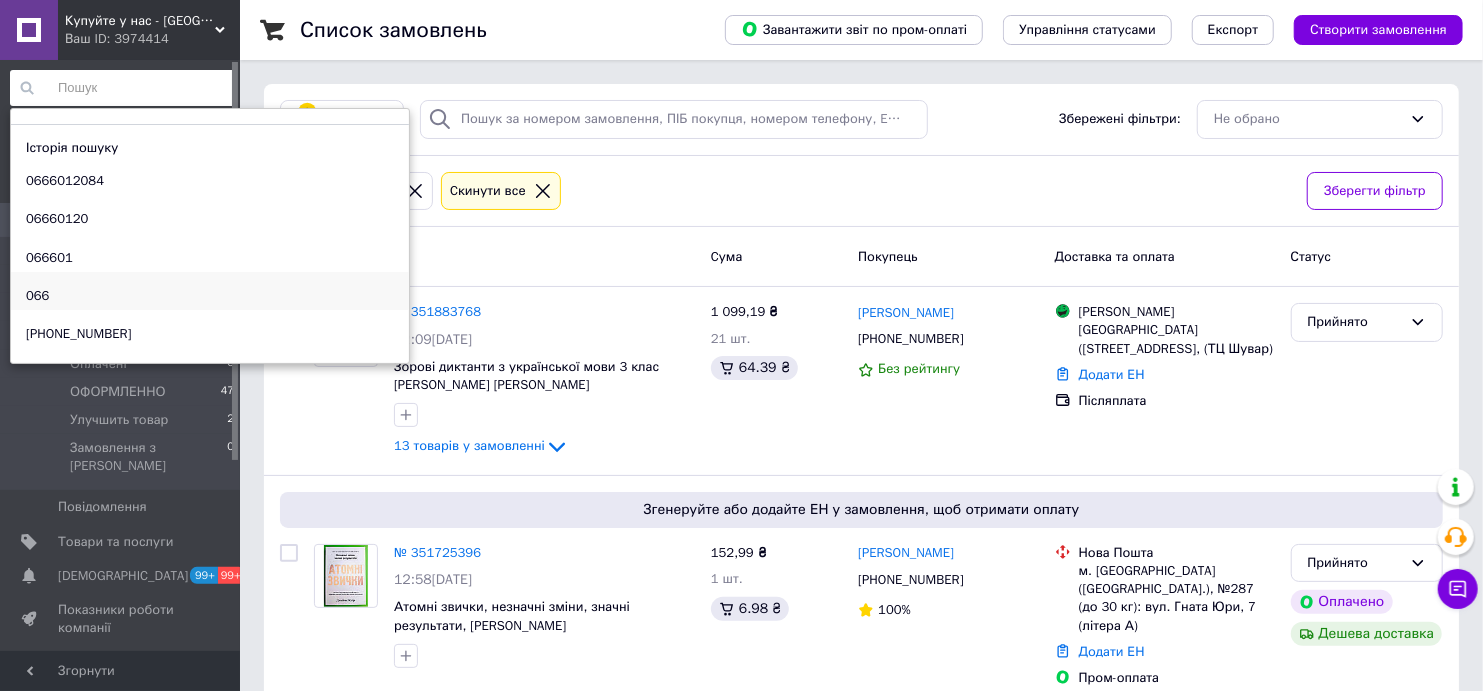 paste on "[PHONE_NUMBER]" 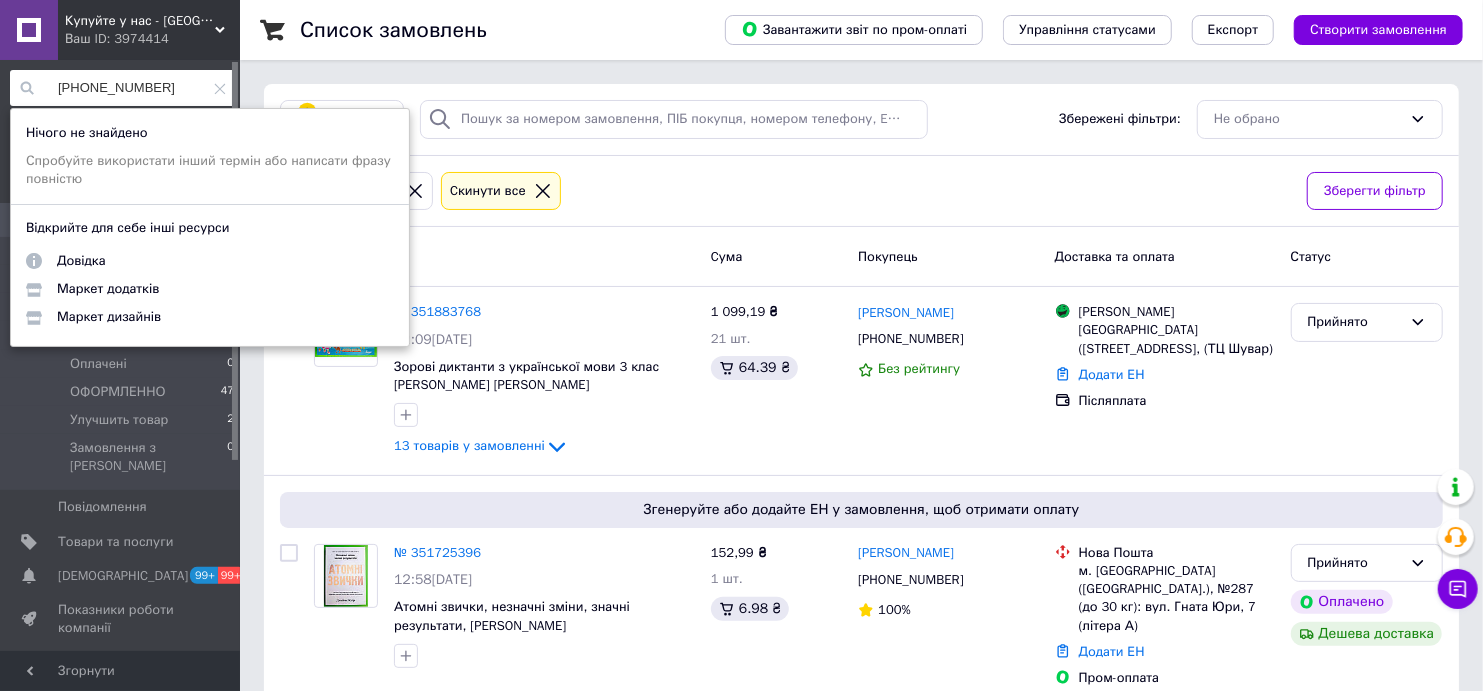 type on "[PHONE_NUMBER]" 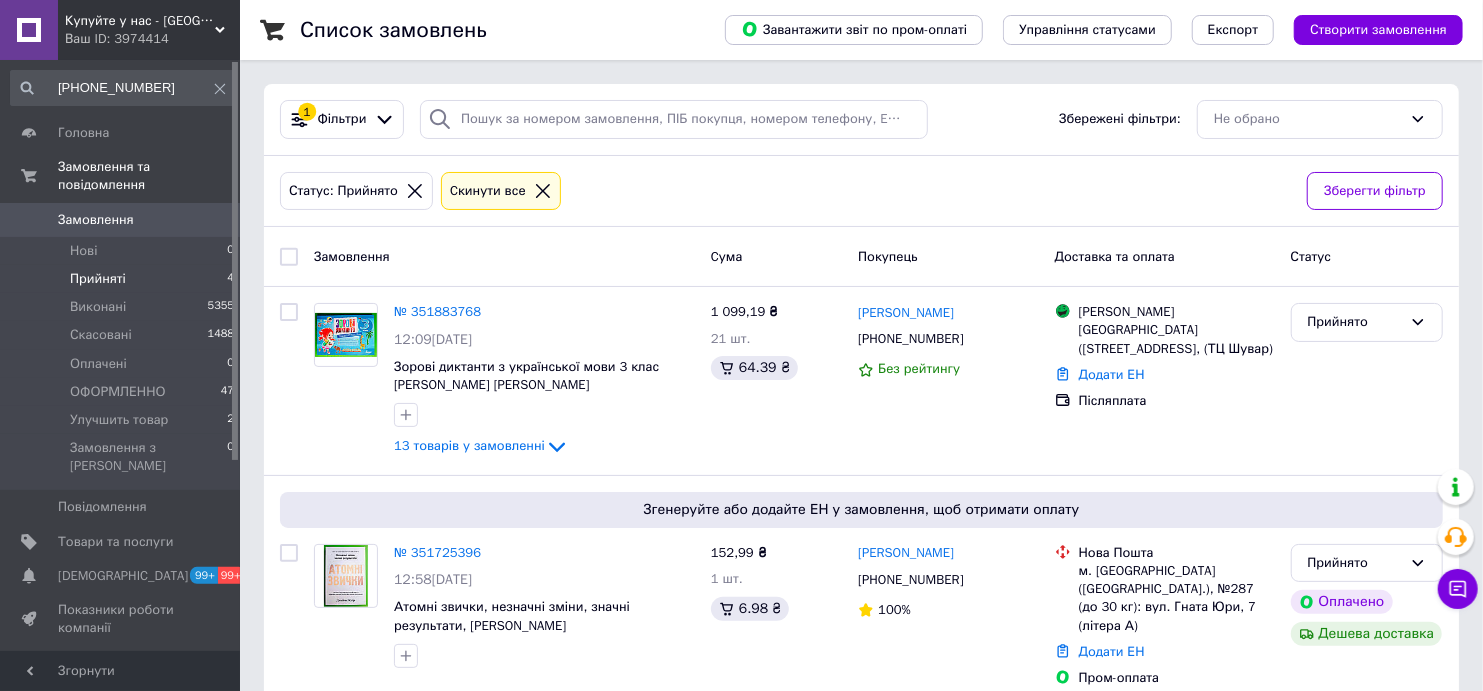 click 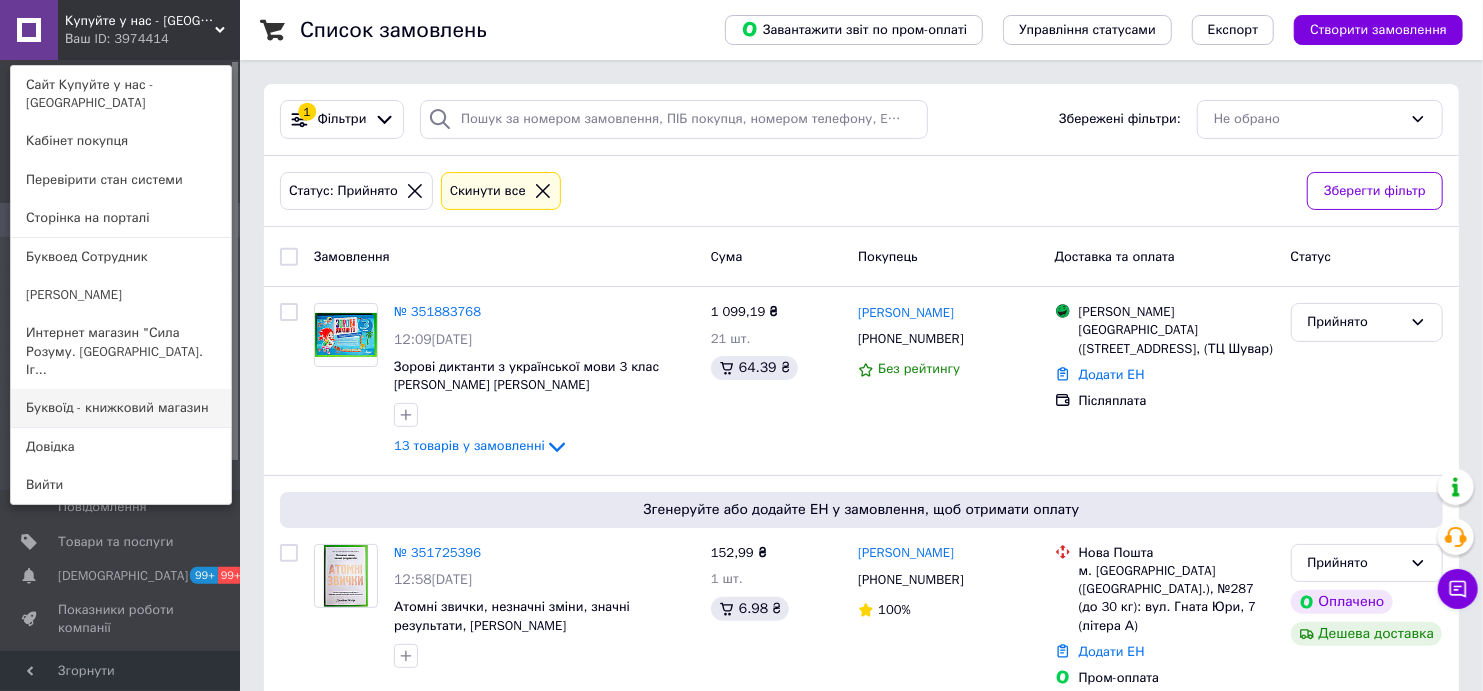 click on "Буквоїд - книжковий магазин" at bounding box center (121, 408) 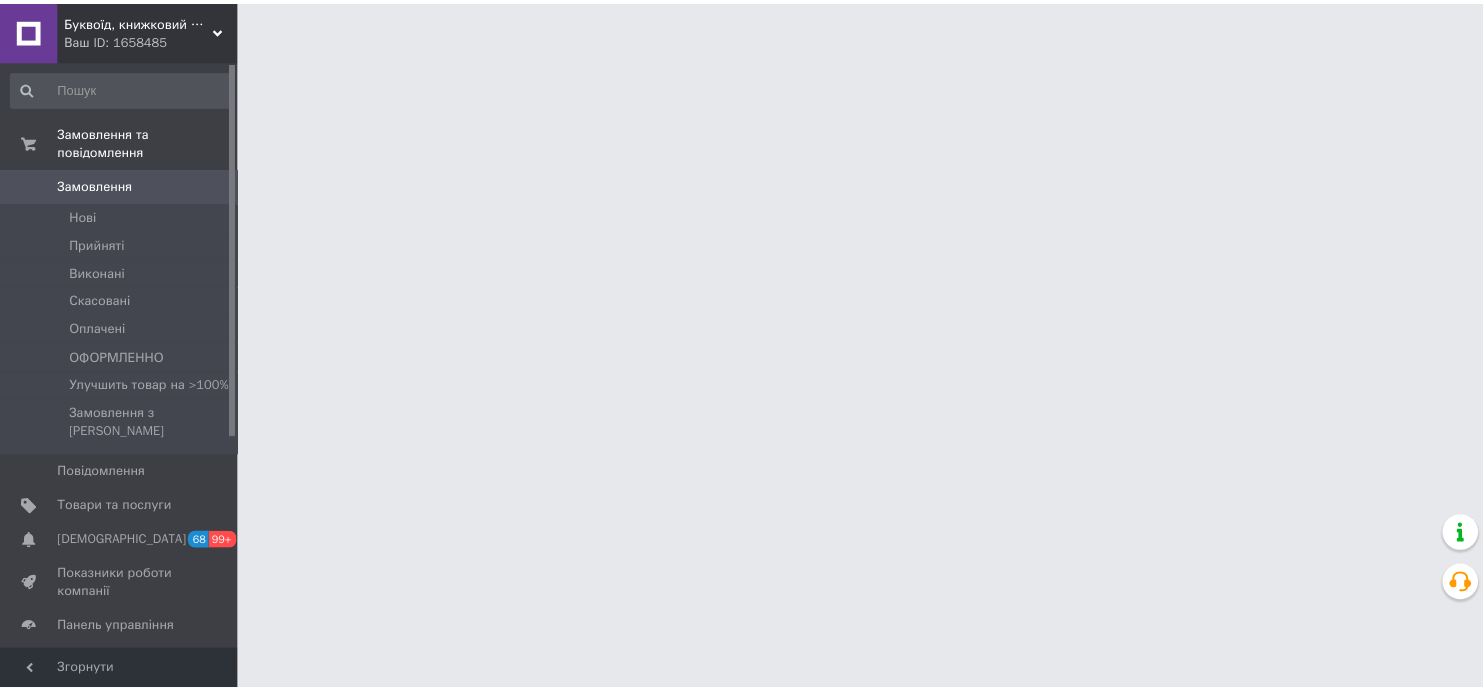 scroll, scrollTop: 0, scrollLeft: 0, axis: both 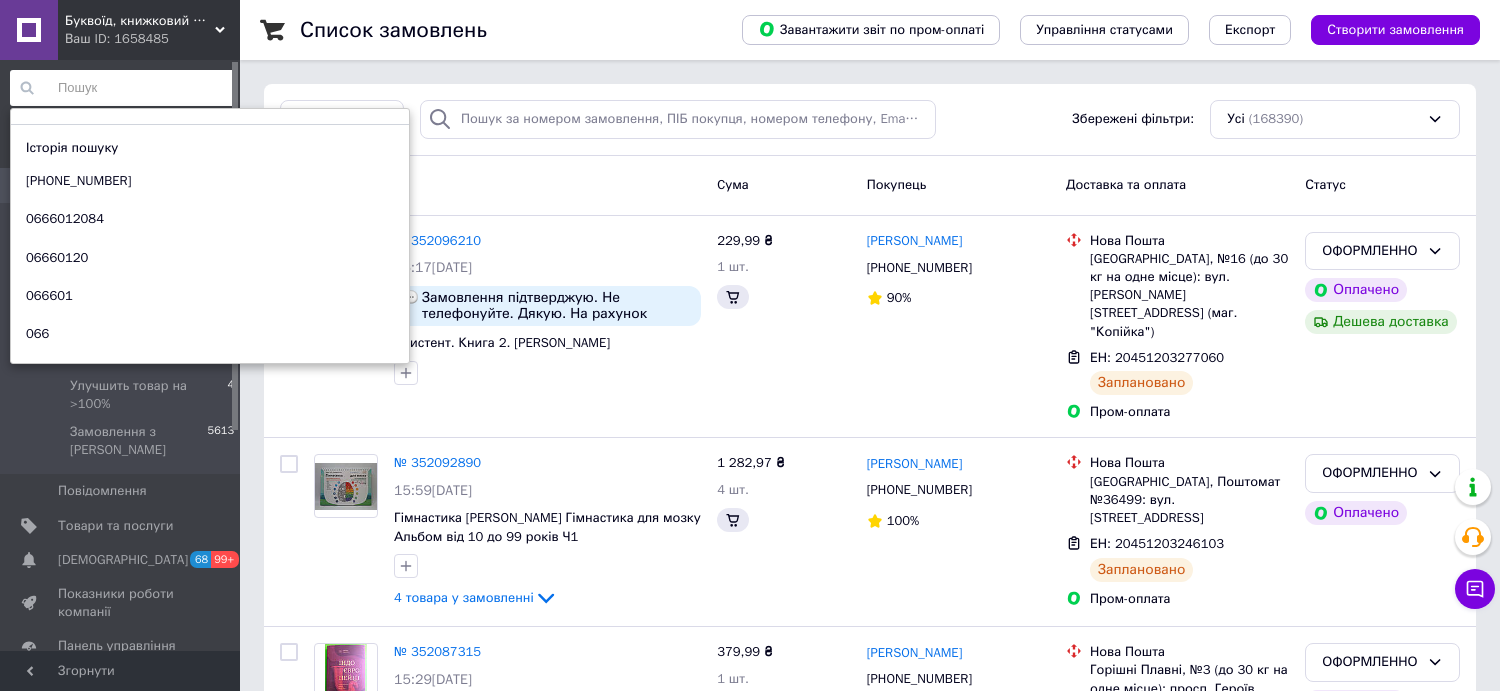 click at bounding box center (123, 88) 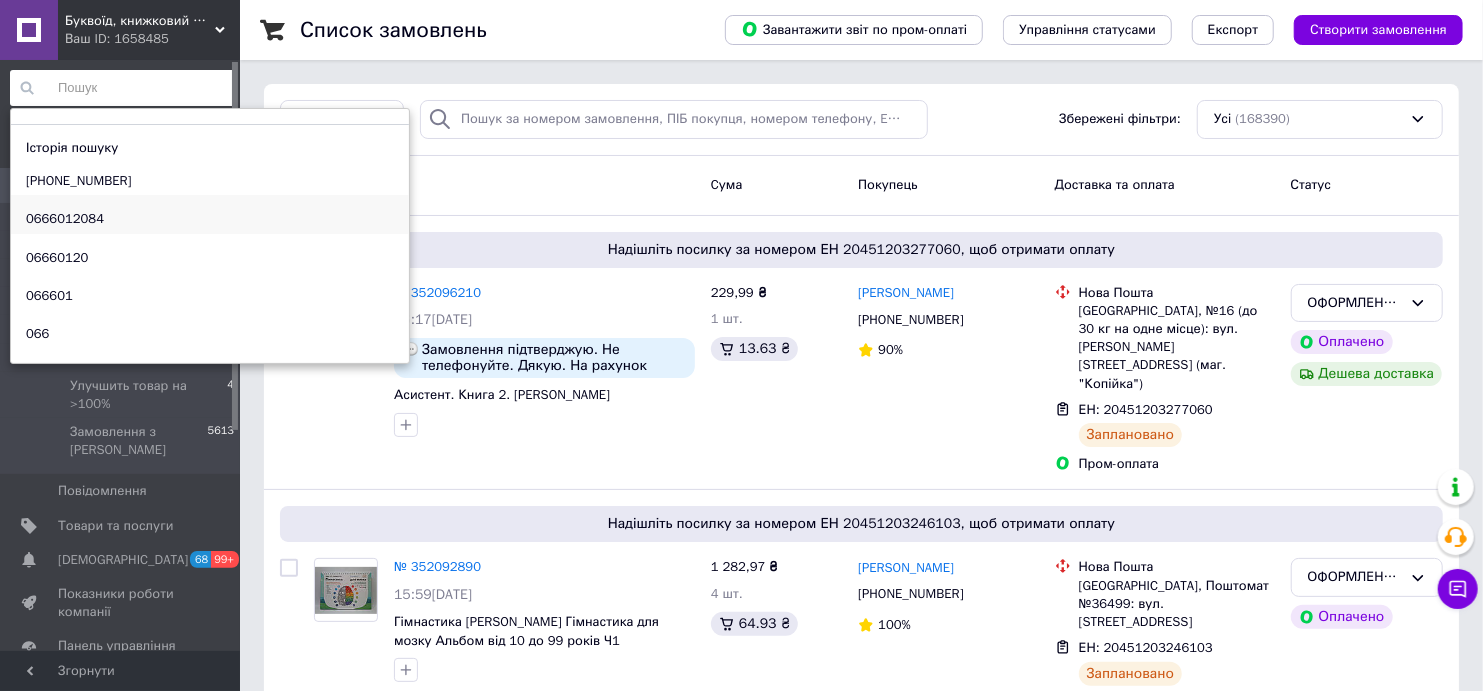 paste on "[PHONE_NUMBER]" 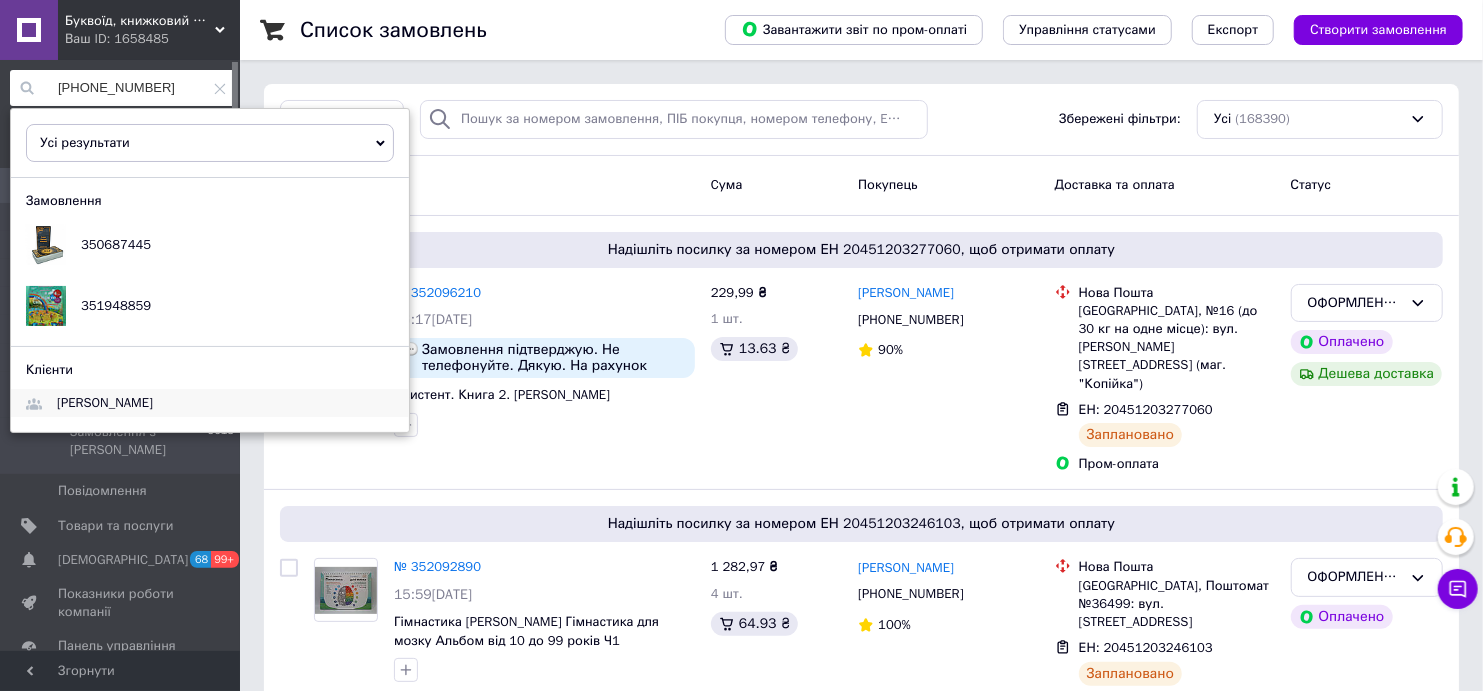 click on "[PERSON_NAME]" at bounding box center [105, 402] 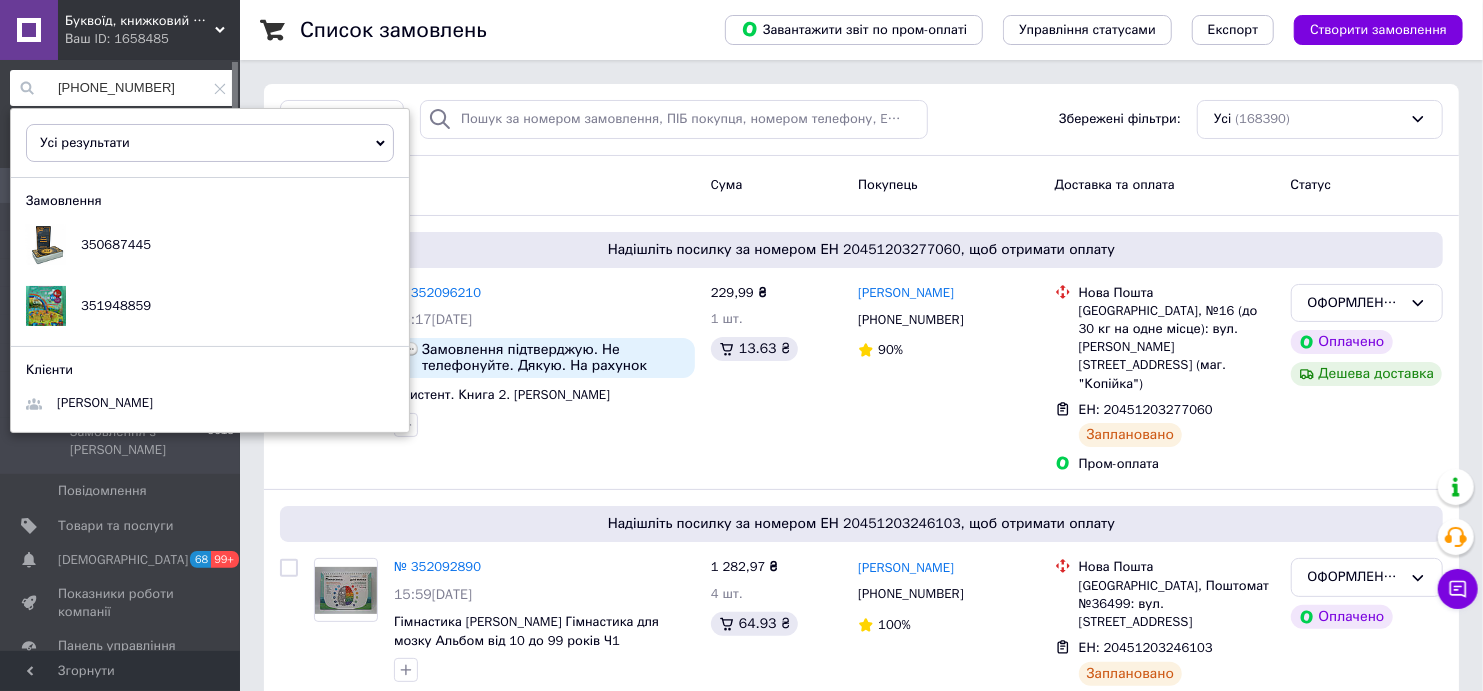 drag, startPoint x: 124, startPoint y: 98, endPoint x: 18, endPoint y: 84, distance: 106.92053 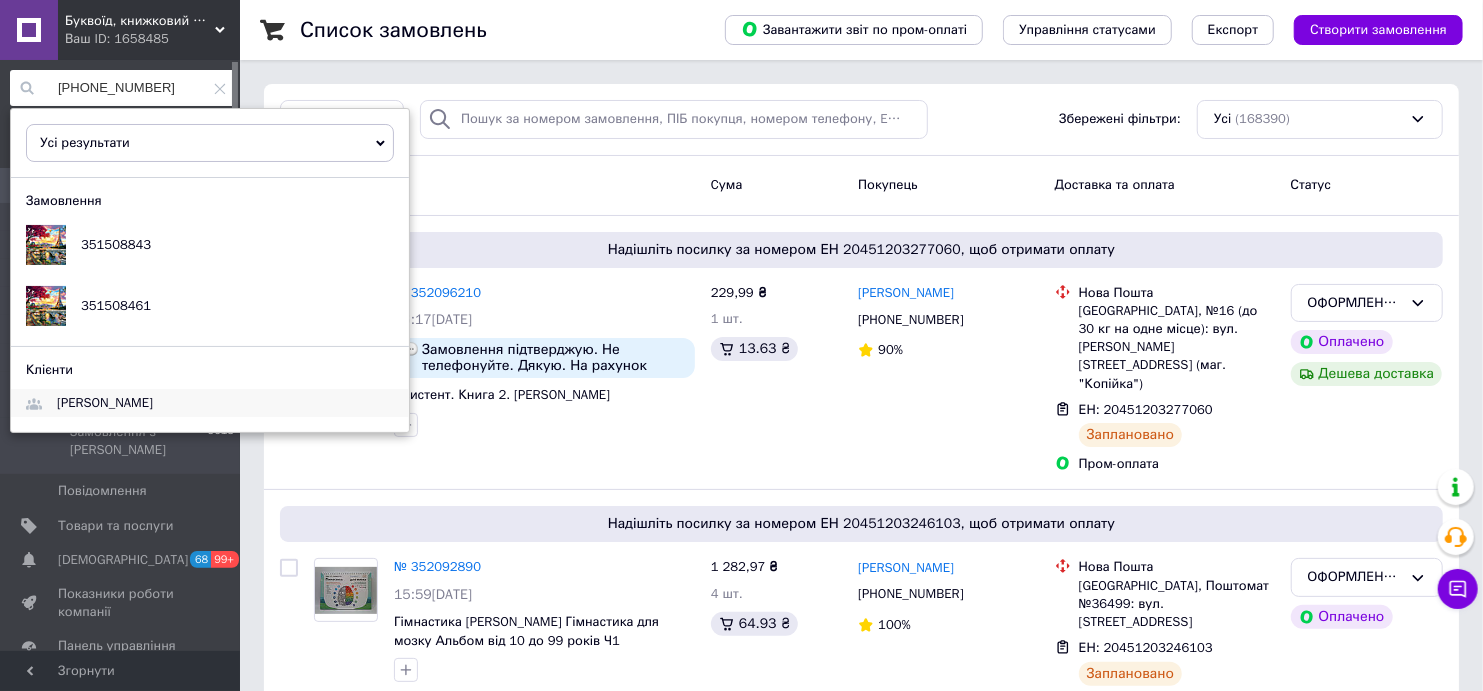 click on "Меньшова Татьяна" at bounding box center (105, 402) 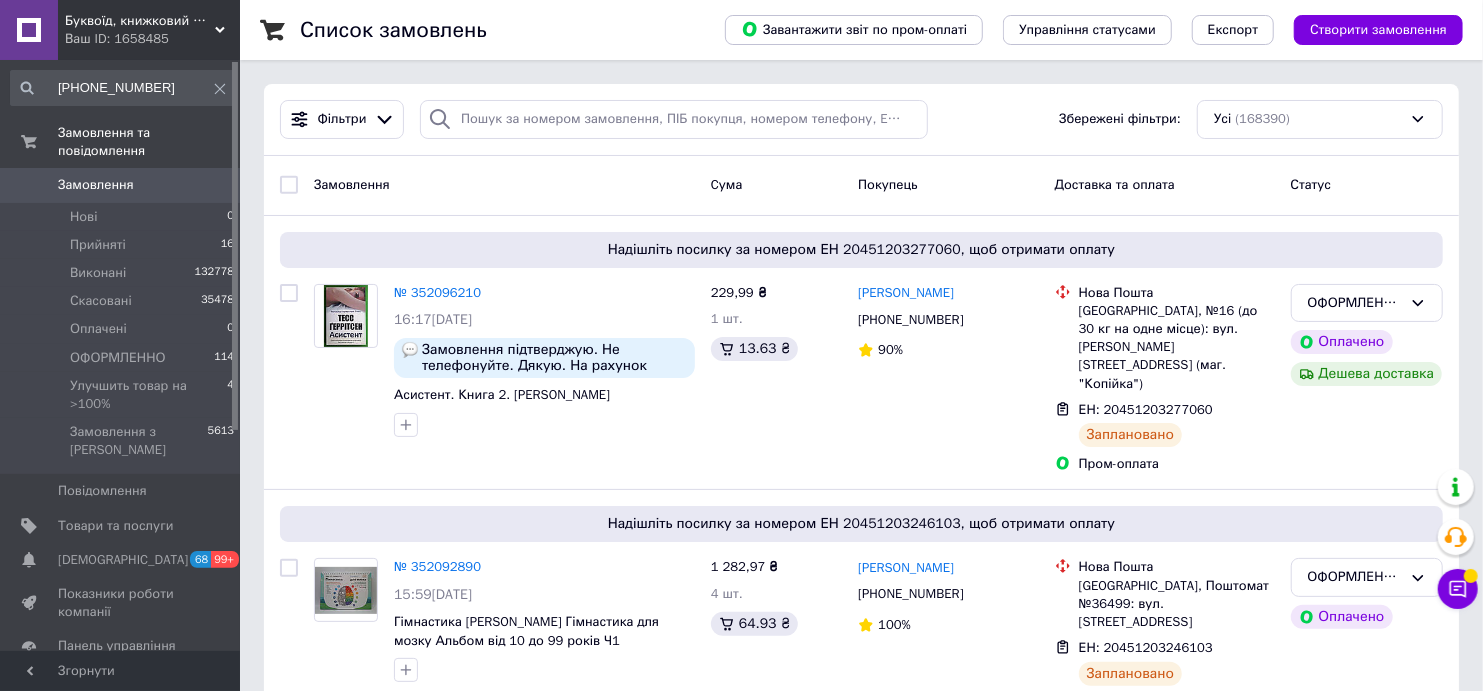 click on "Замовлення Cума Покупець Доставка та оплата Статус" at bounding box center [861, 186] 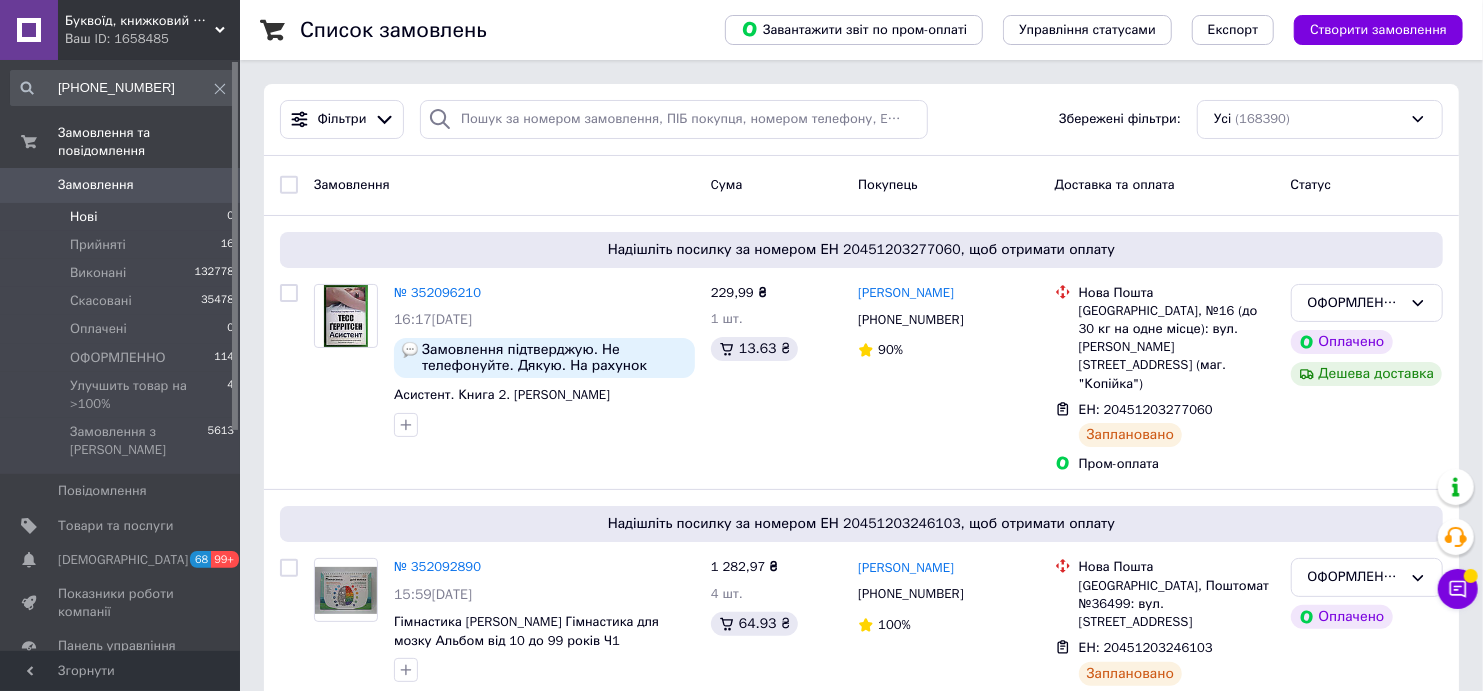 click on "Нові 0" at bounding box center (123, 217) 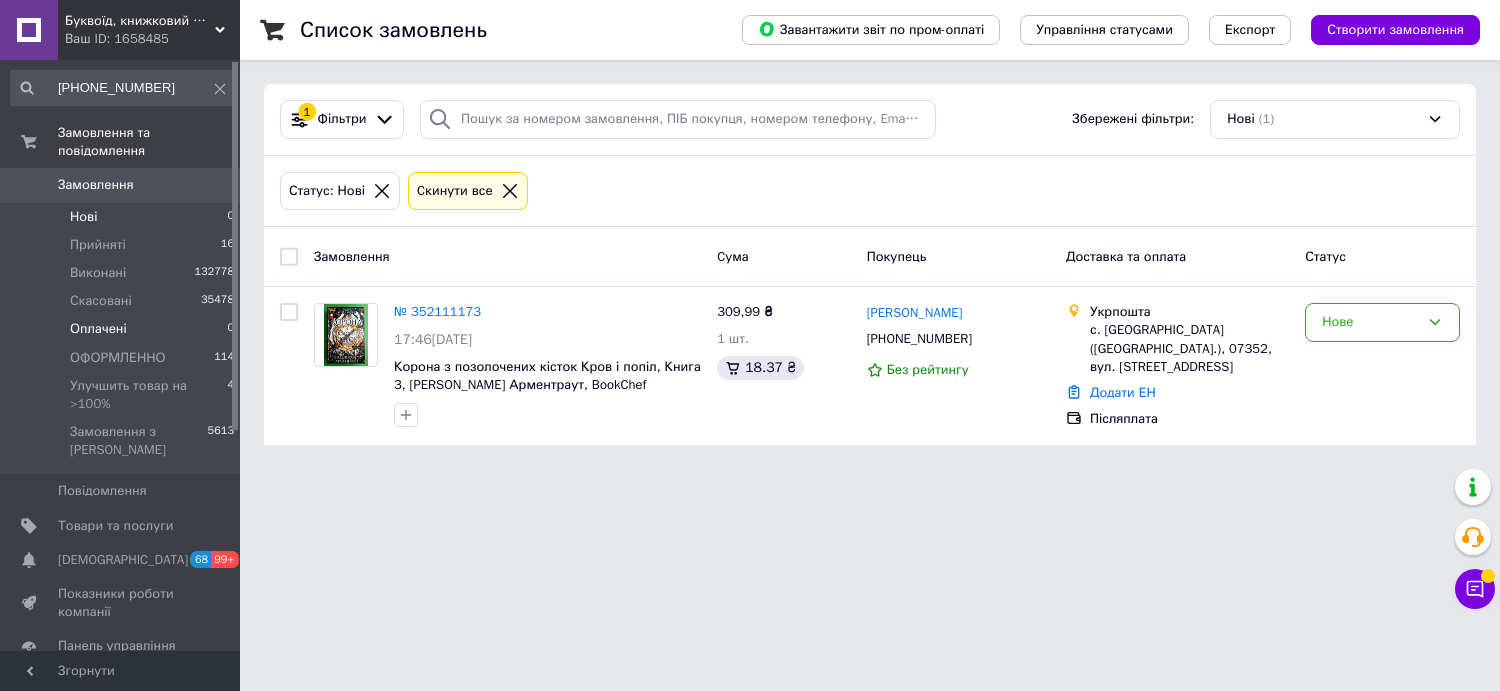 click on "Оплачені 0" at bounding box center [123, 329] 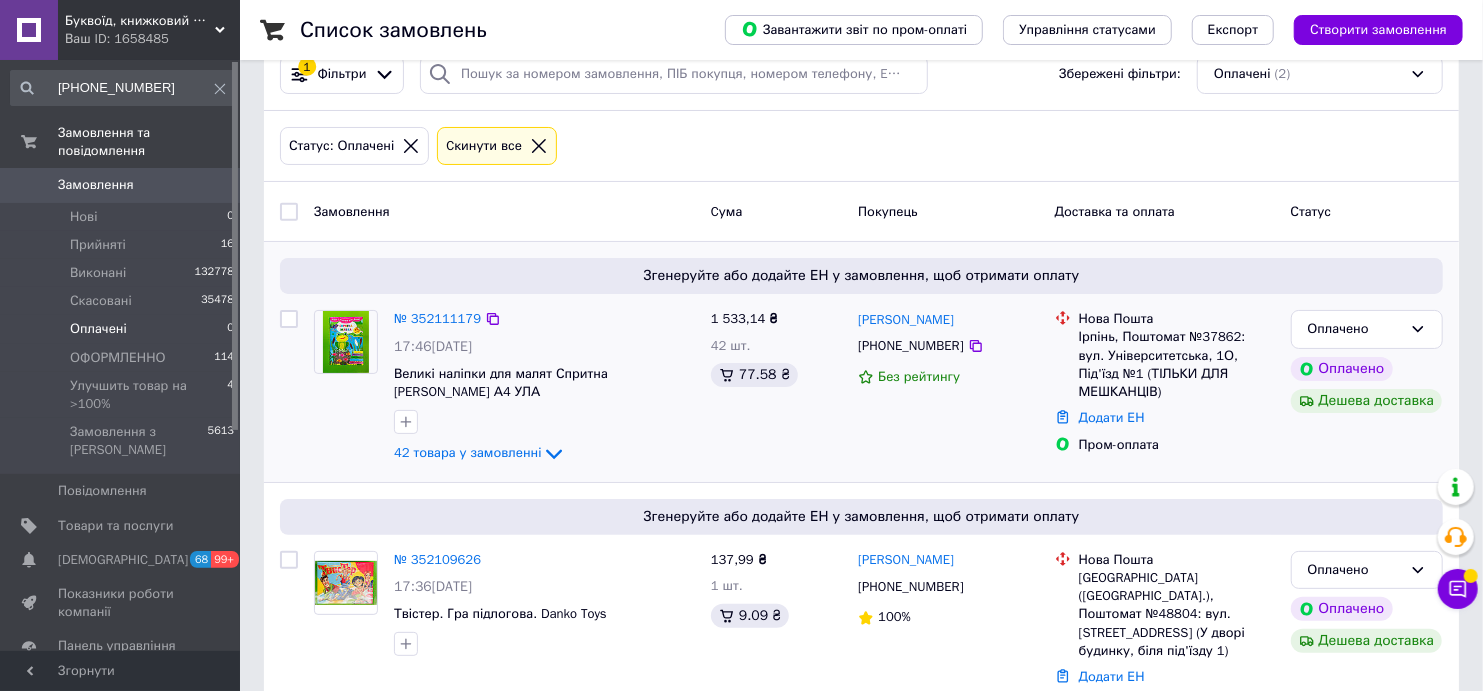 scroll, scrollTop: 71, scrollLeft: 0, axis: vertical 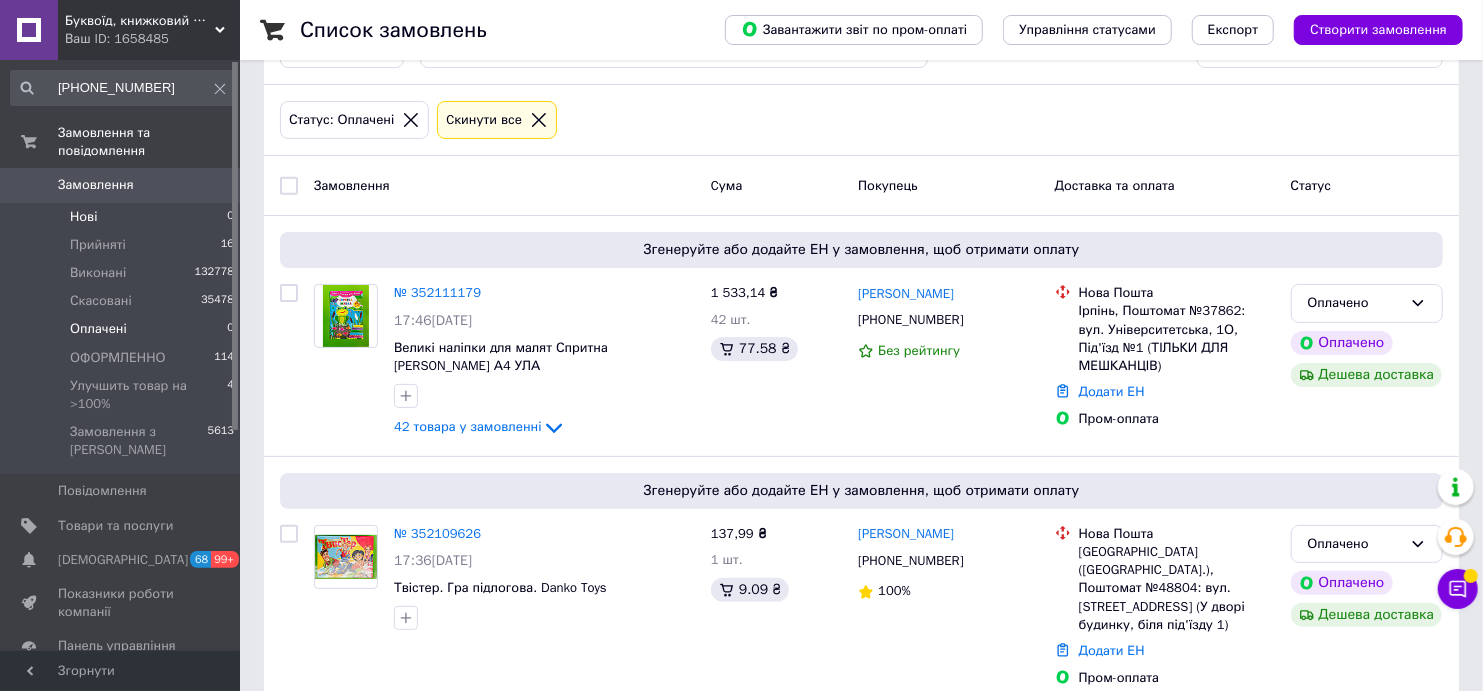 click on "Нові 0" at bounding box center [123, 217] 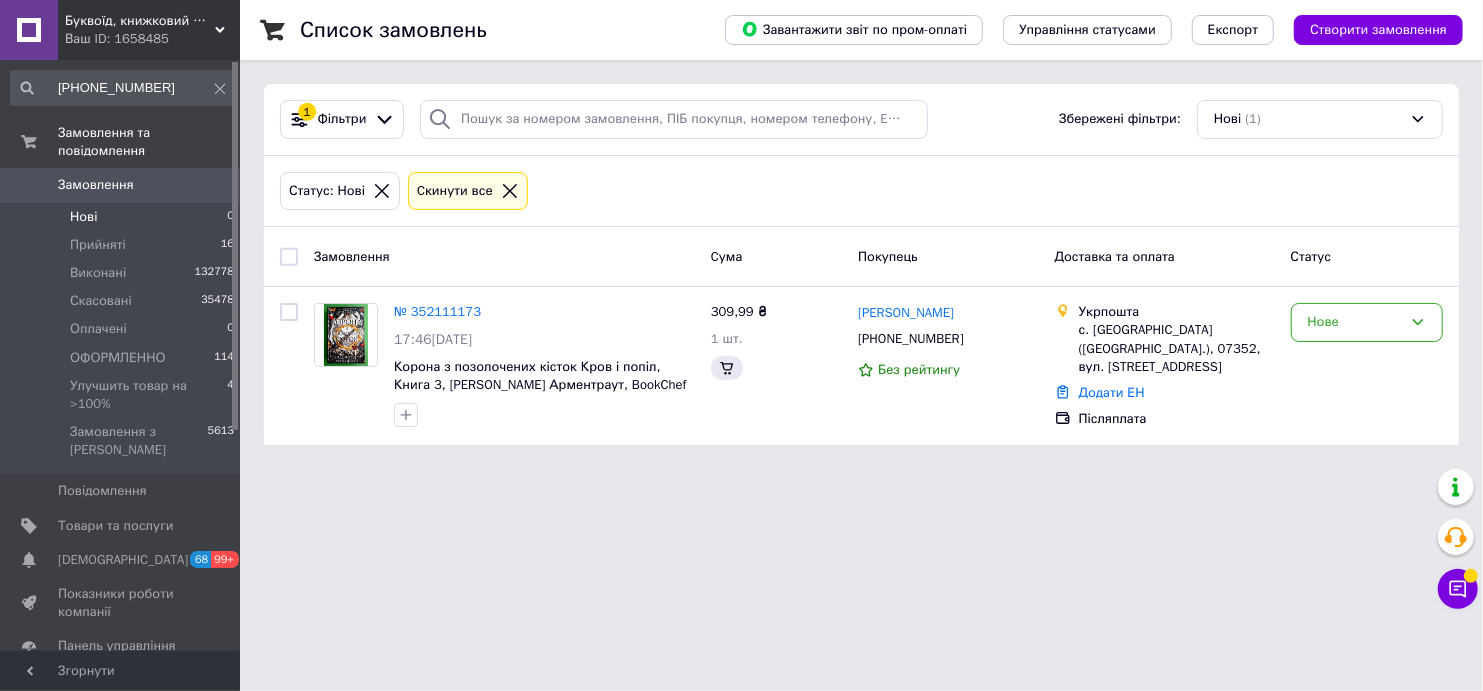 scroll, scrollTop: 0, scrollLeft: 0, axis: both 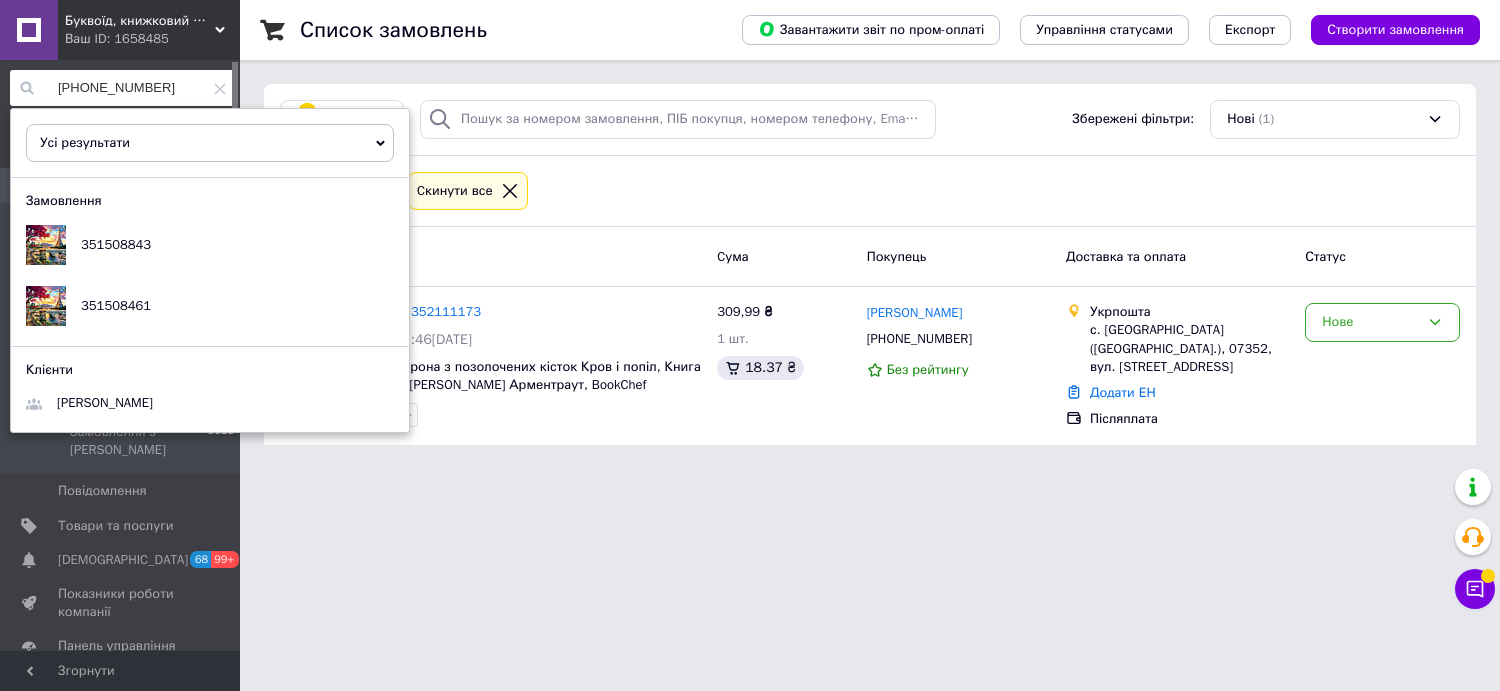 drag, startPoint x: 167, startPoint y: 94, endPoint x: 46, endPoint y: 78, distance: 122.05327 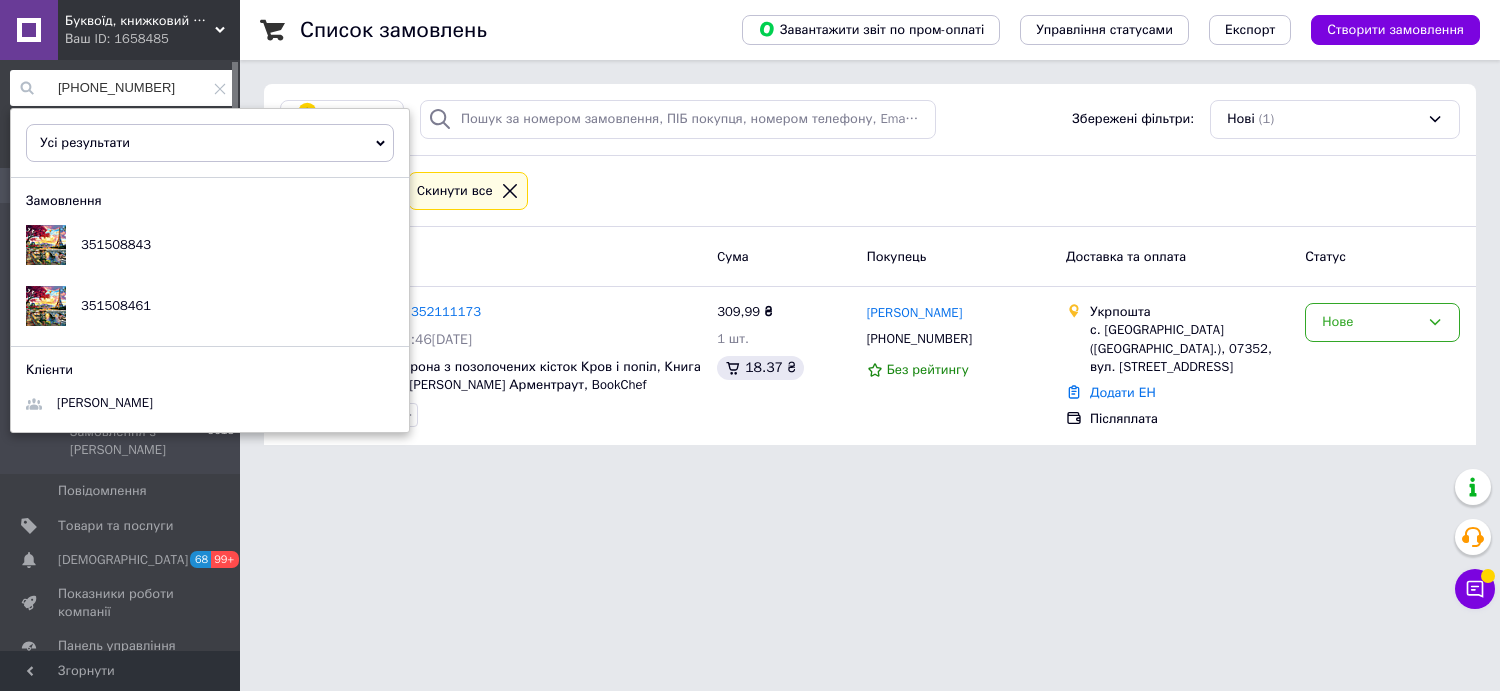 click on "+380633824576" at bounding box center [123, 88] 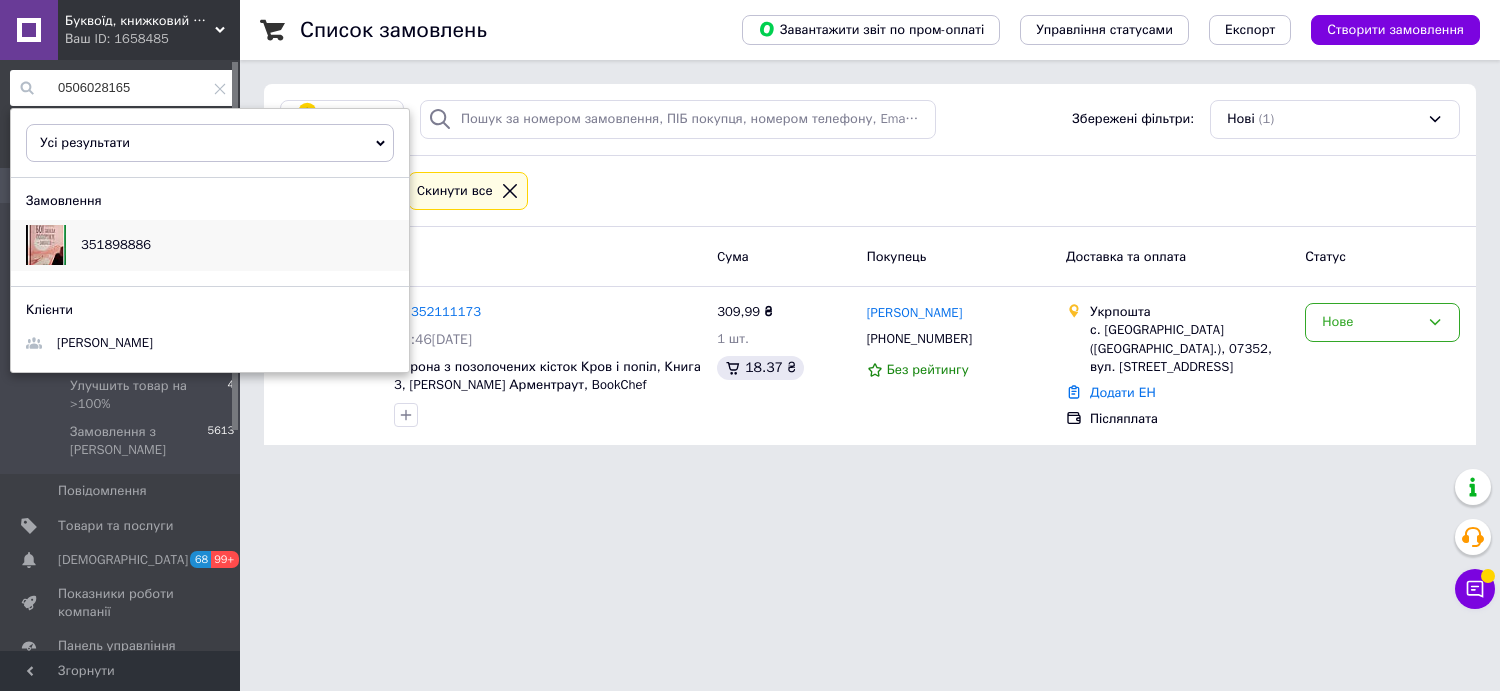 type on "0506028165" 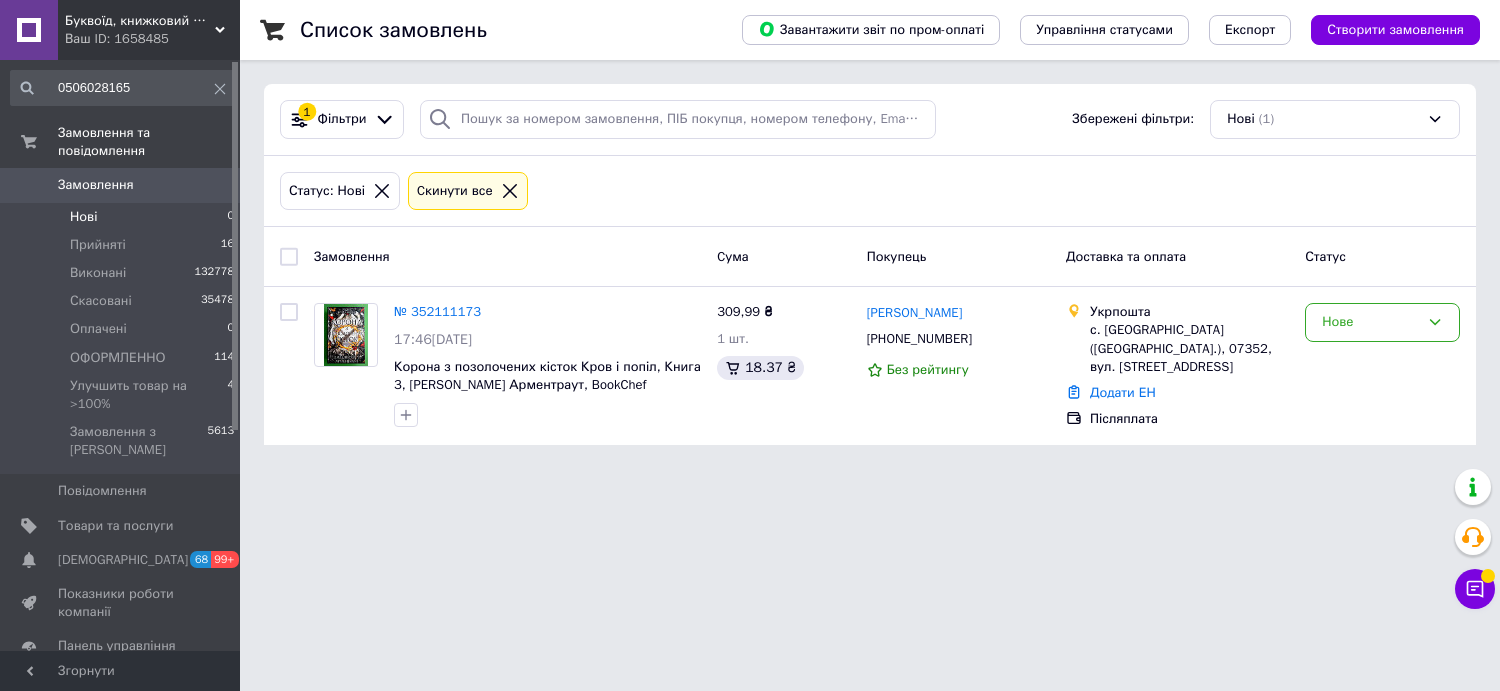 click on "Буквоїд, книжковий магазин Ваш ID: 1658485 Сайт Буквоїд, книжковий магазин Кабінет покупця Перевірити стан системи Сторінка на порталі Буквоед Сотрудник Купуйте у нас - Буквоїд Руслана Интернет магазин "Сила Розуму. Книги. Іг... Довідка Вийти 0506028165 Усі результати Тільки замовлення Тільки товари та послуги Тільки групи товарів Тільки клієнти Замовлення 351898886 Клієнти Александр Левченко Замовлення та повідомлення Замовлення 0 Нові 0 Прийняті 16 Виконані 132778 Скасовані 35478 Оплачені 0 ОФОРМЛЕННО 114 4 5613 0 Сповіщення" at bounding box center (750, 234) 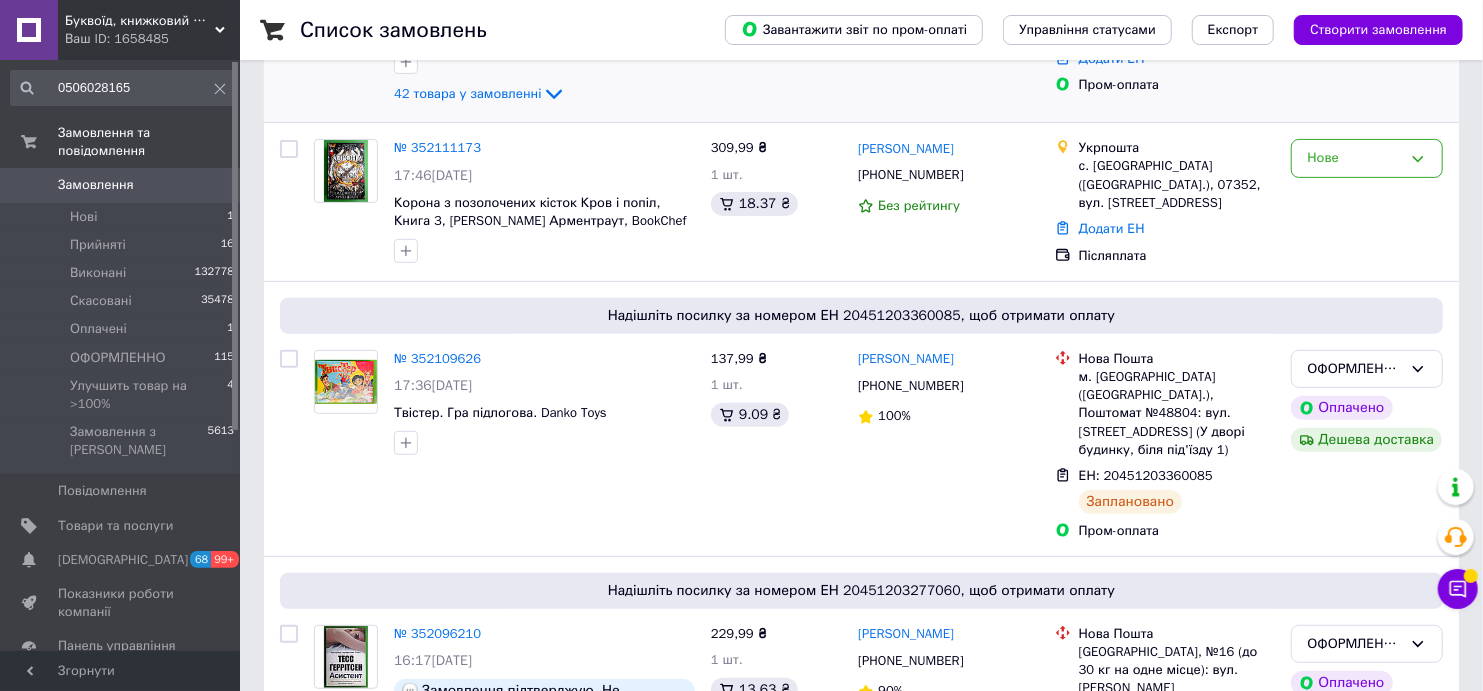 scroll, scrollTop: 0, scrollLeft: 0, axis: both 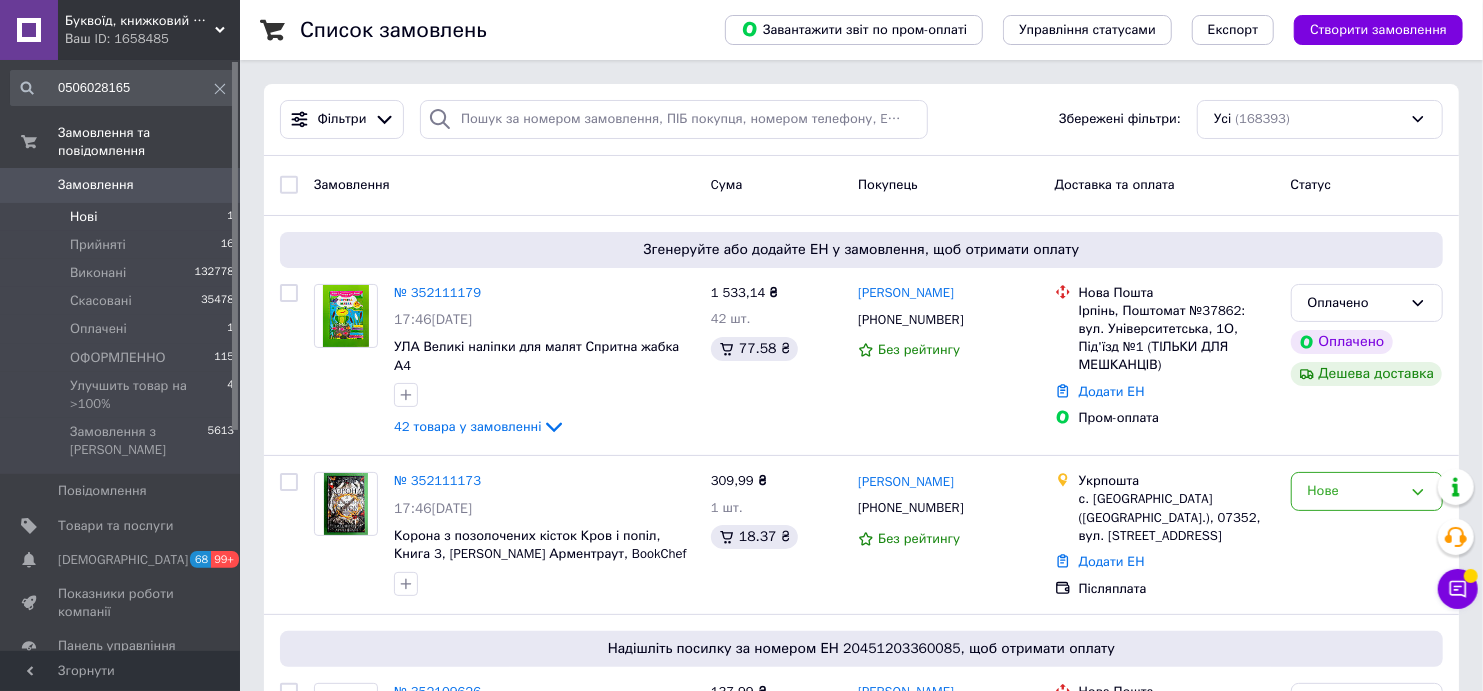 click on "Нові 1" at bounding box center [123, 217] 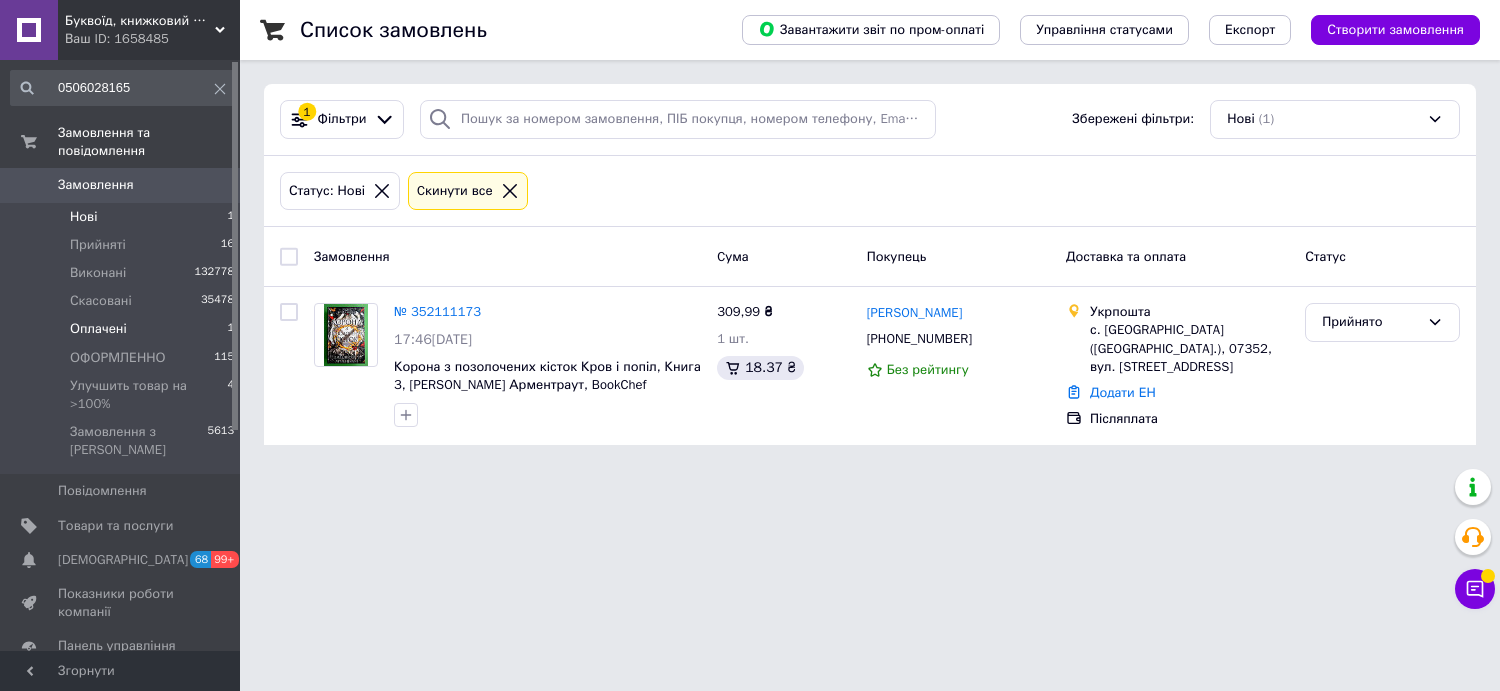 click on "Оплачені 1" at bounding box center [123, 329] 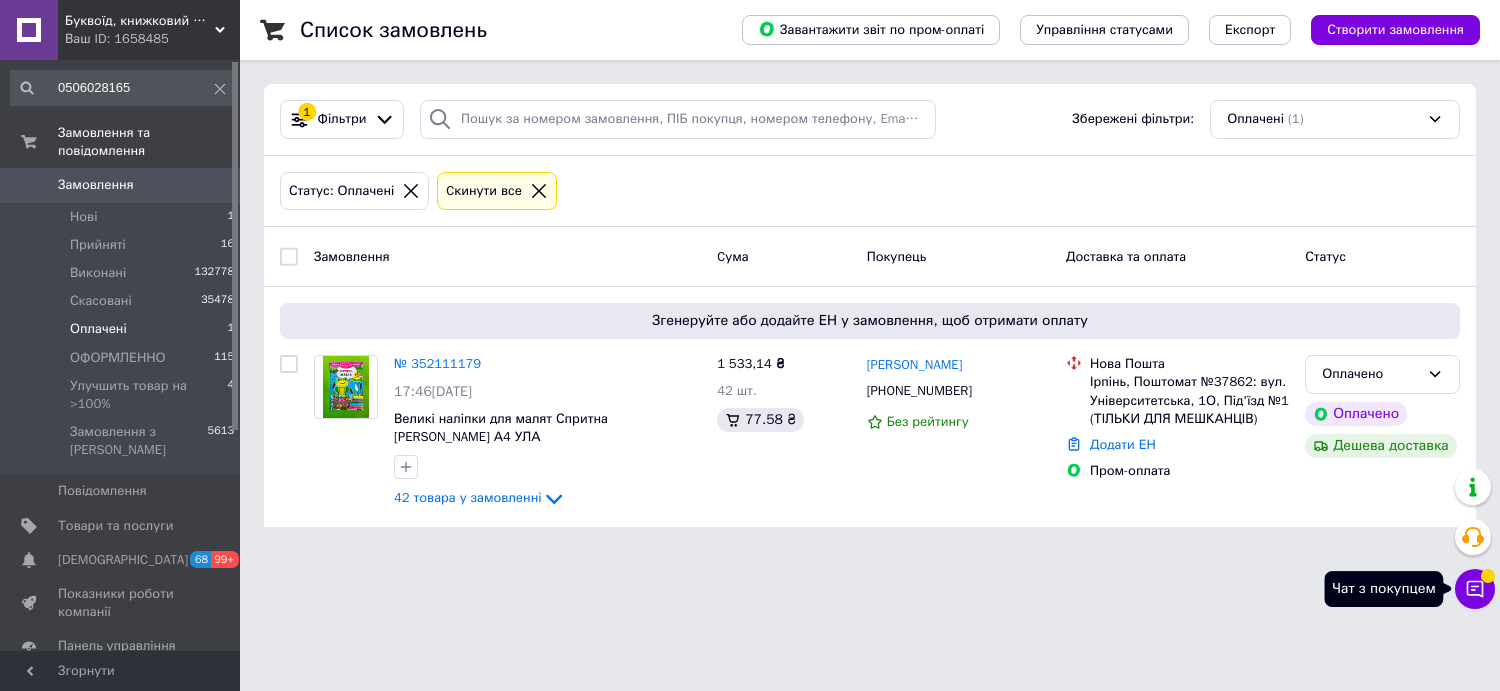 click 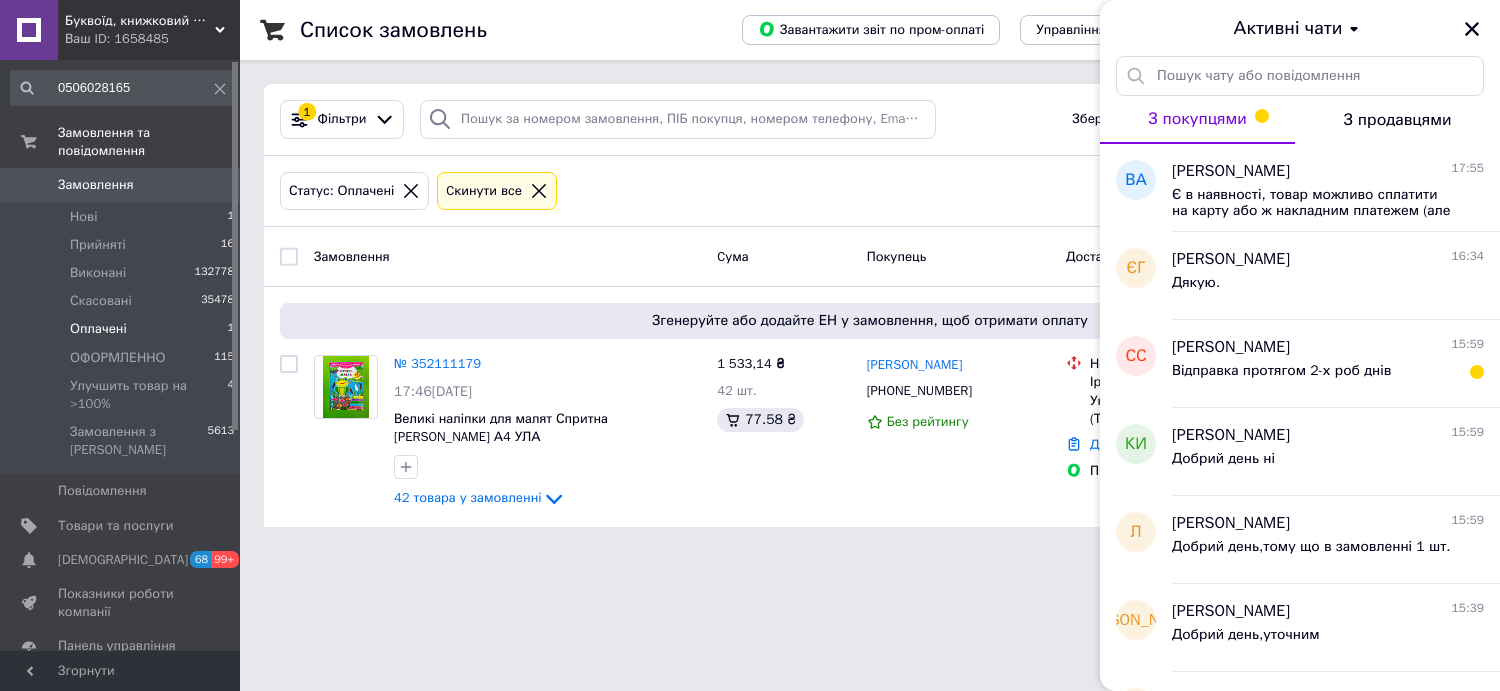 click on "Активні чати" at bounding box center (1300, 28) 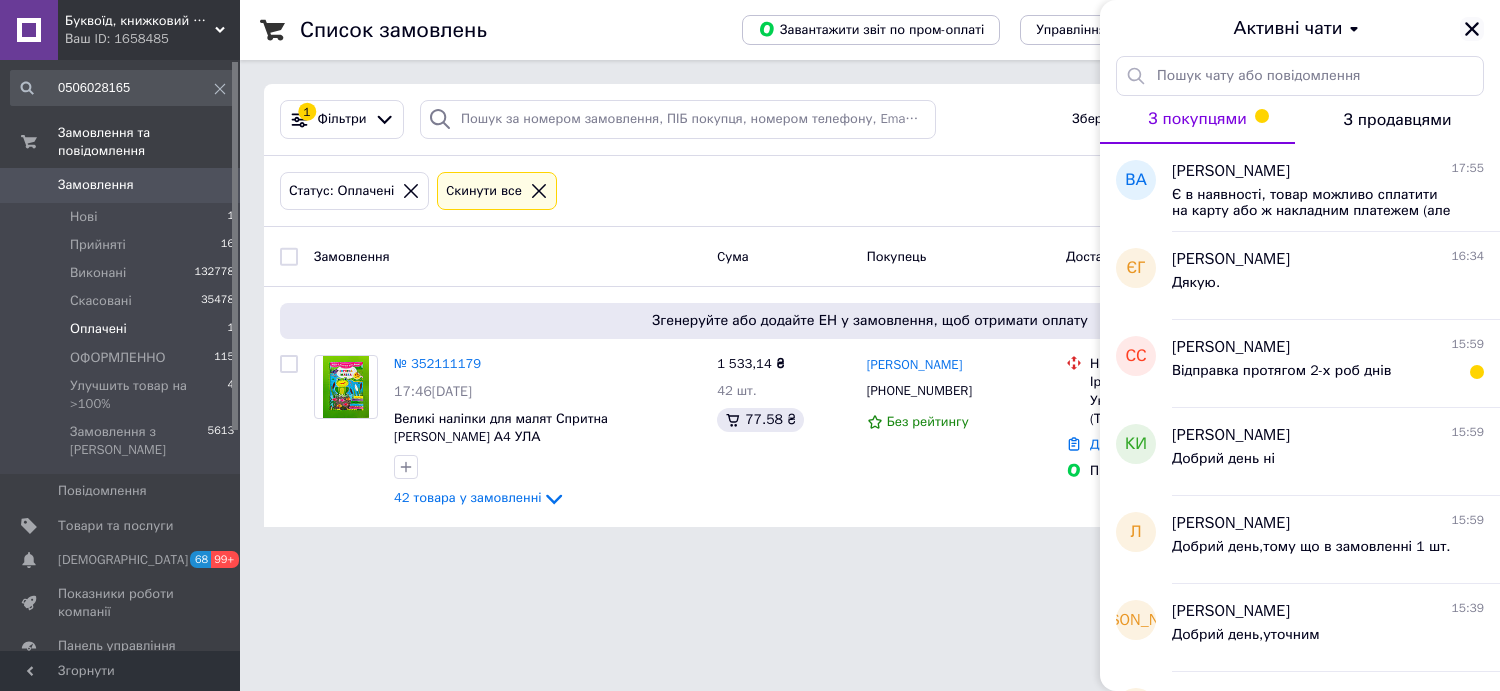 drag, startPoint x: 1467, startPoint y: 22, endPoint x: 1451, endPoint y: 33, distance: 19.416489 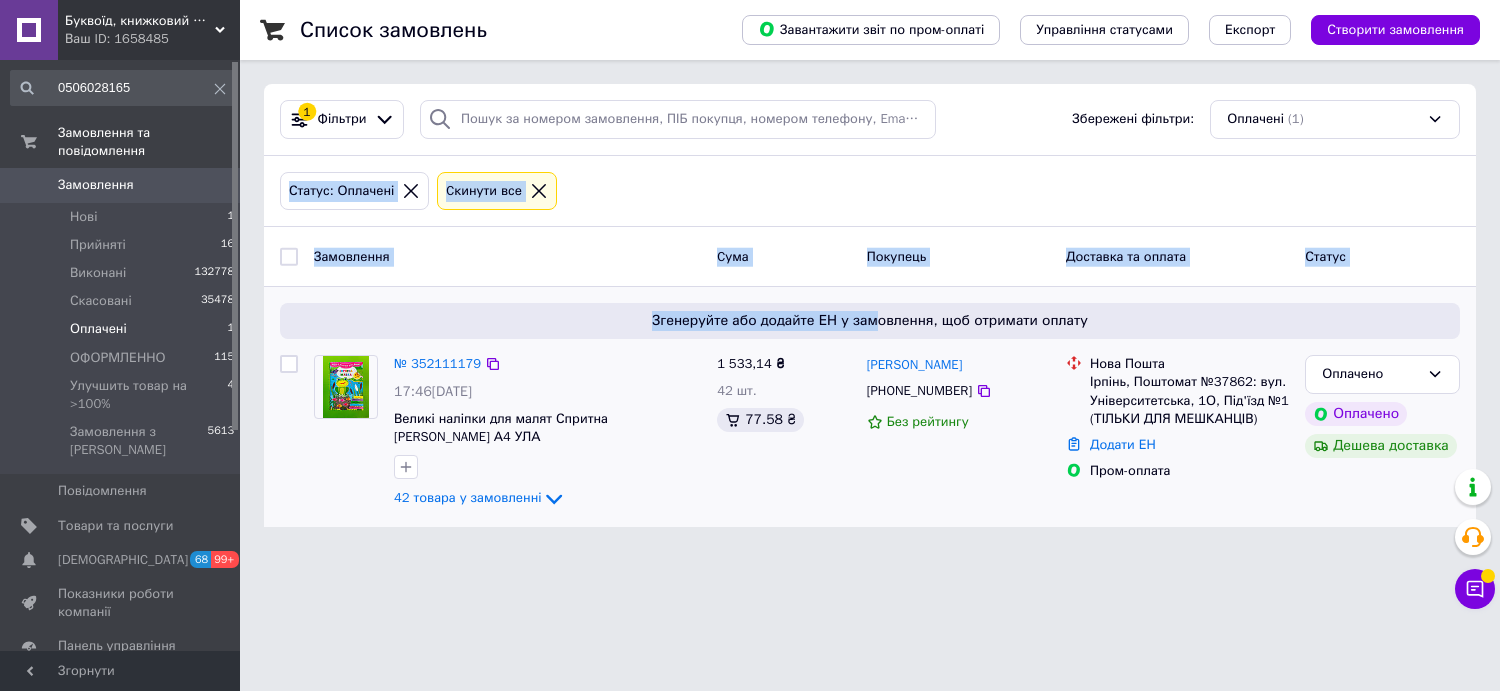drag, startPoint x: 1258, startPoint y: 87, endPoint x: 810, endPoint y: 361, distance: 525.1476 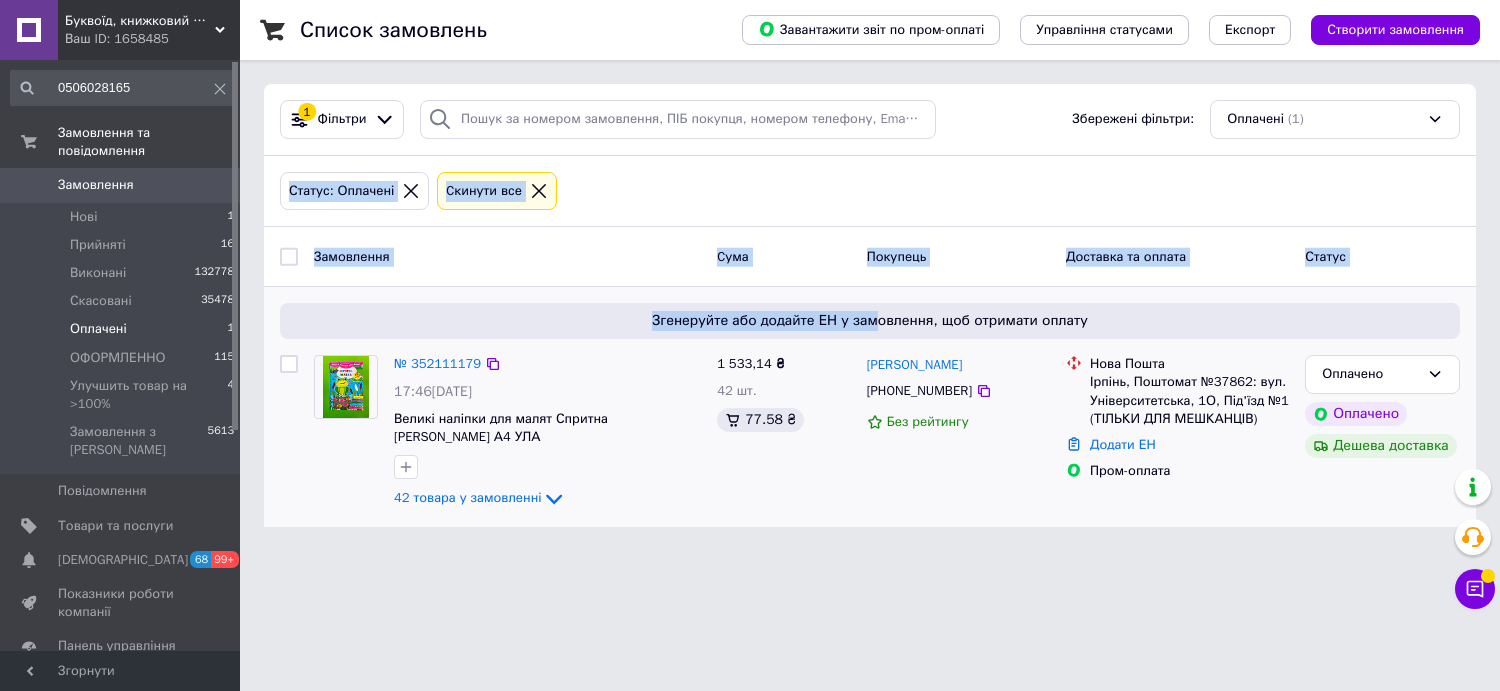 click on "1 Фільтри Збережені фільтри: Оплачені (1) Статус: Оплачені Cкинути все Замовлення Cума Покупець Доставка та оплата Статус Згенеруйте або додайте ЕН у замовлення, щоб отримати оплату № 352111179 17:46, 10.07.2025 Великі наліпки для малят Спритна жабка Ірина Цибань А4 УЛА 42 товара у замовленні 1 533,14 ₴ 42 шт. 77.58 ₴ Ольга Тридубенко +380983186944 Без рейтингу Нова Пошта Ірпінь, Поштомат №37862: вул. Університетська, 1О, Під'їзд №1 (ТІЛЬКИ ДЛЯ МЕШКАНЦІВ) Додати ЕН Пром-оплата Оплачено Оплачено Дешева доставка" at bounding box center (870, 305) 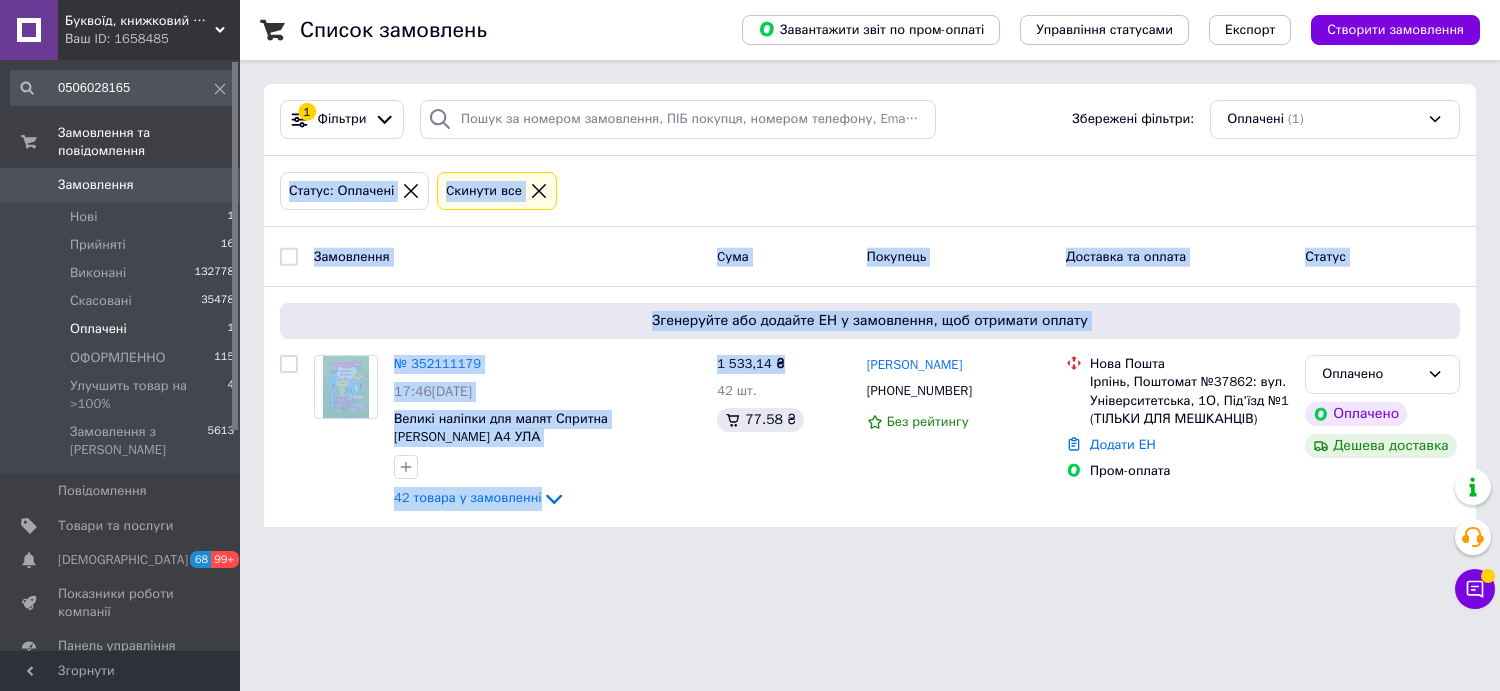 click on "Буквоїд, книжковий магазин Ваш ID: 1658485 Сайт Буквоїд, книжковий магазин Кабінет покупця Перевірити стан системи Сторінка на порталі Буквоед Сотрудник Купуйте у нас - Буквоїд Руслана Интернет магазин "Сила Розуму. Книги. Іг... Довідка Вийти 0506028165 Усі результати Тільки замовлення Тільки товари та послуги Тільки групи товарів Тільки клієнти Замовлення 351898886 Клієнти Александр Левченко Замовлення та повідомлення Замовлення 0 Нові 1 Прийняті 16 Виконані 132778 Скасовані 35478 Оплачені 1 ОФОРМЛЕННО 115 4 5613 0 Сповіщення" at bounding box center [750, 275] 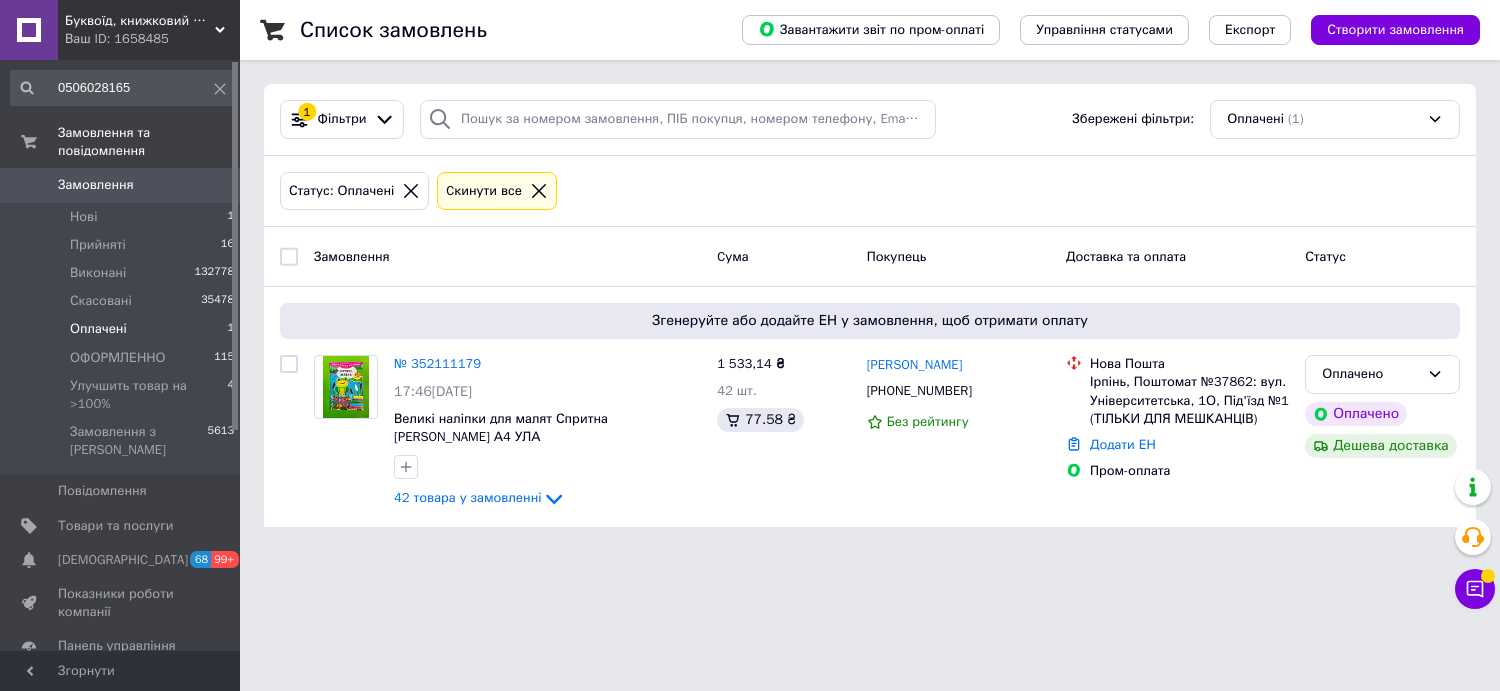 drag, startPoint x: 545, startPoint y: 270, endPoint x: 612, endPoint y: 214, distance: 87.32124 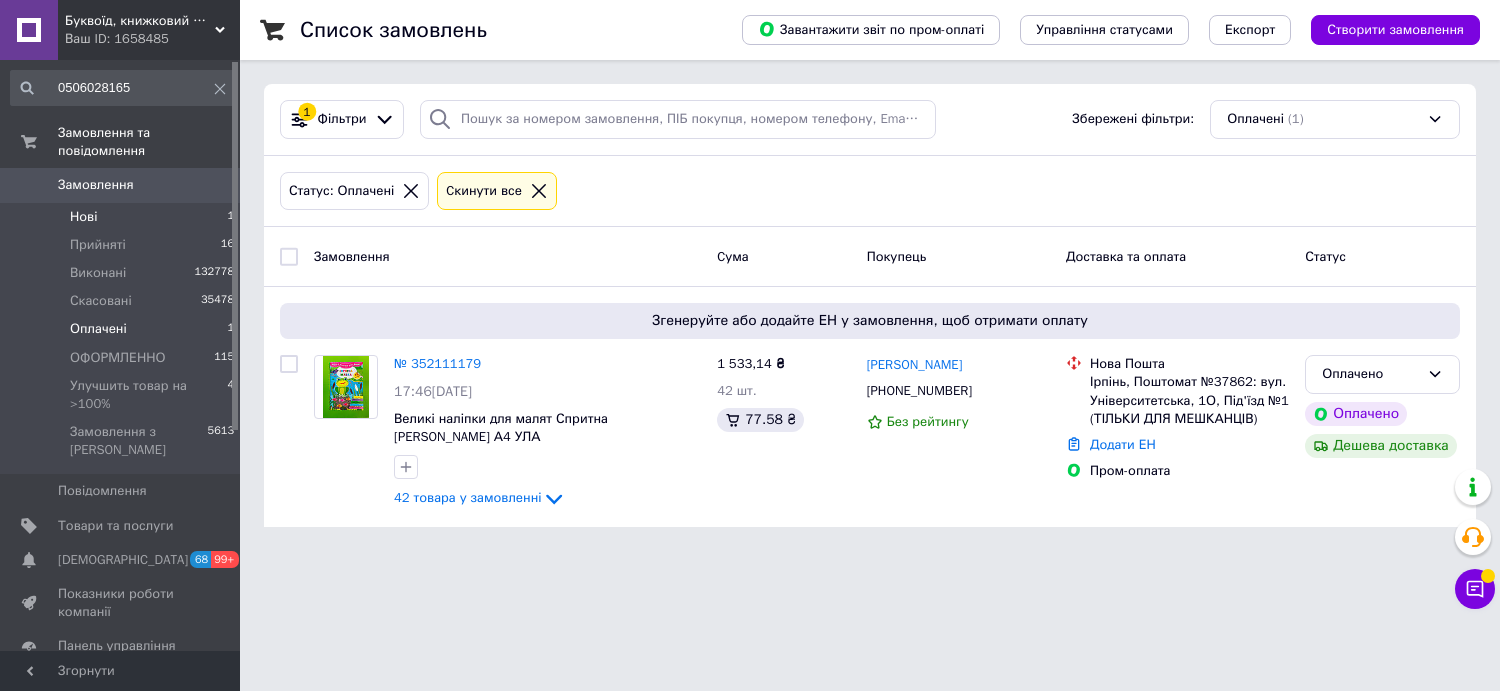 click on "Нові 1" at bounding box center (123, 217) 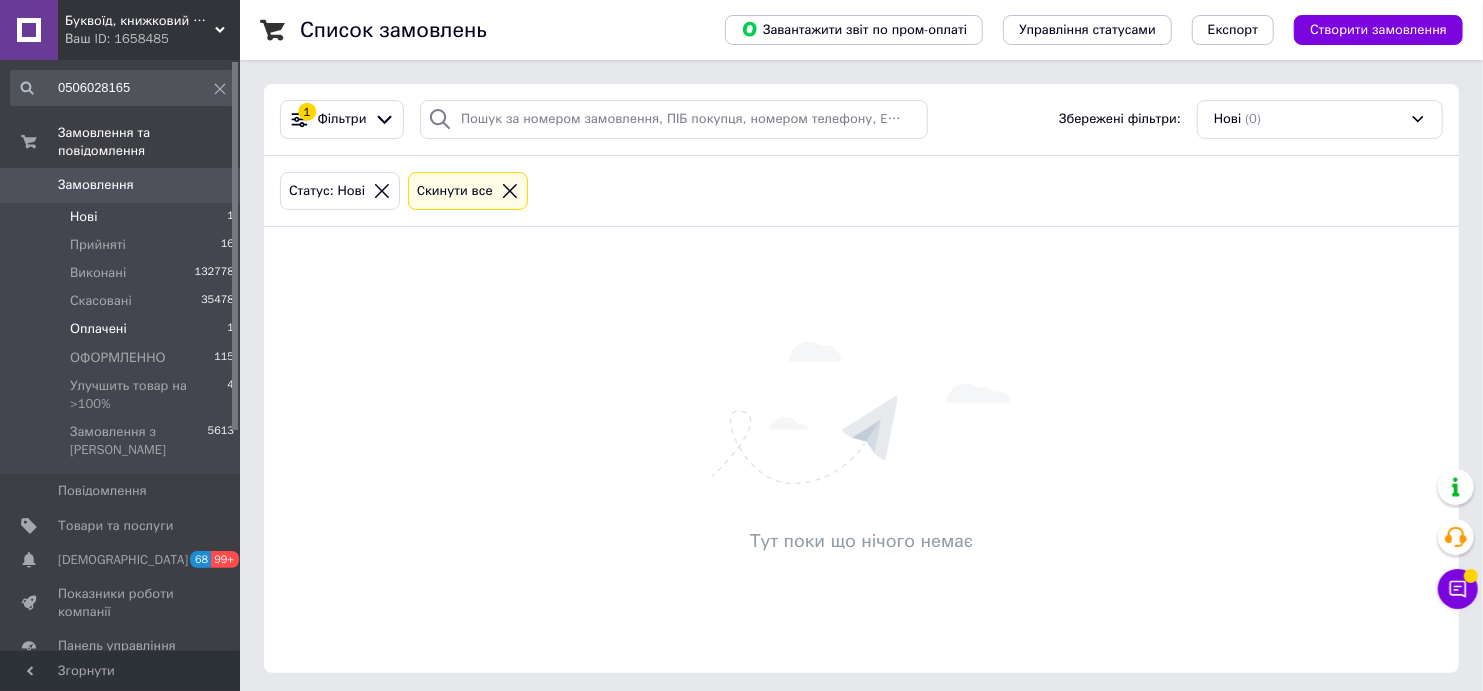 click on "Оплачені 1" at bounding box center (123, 329) 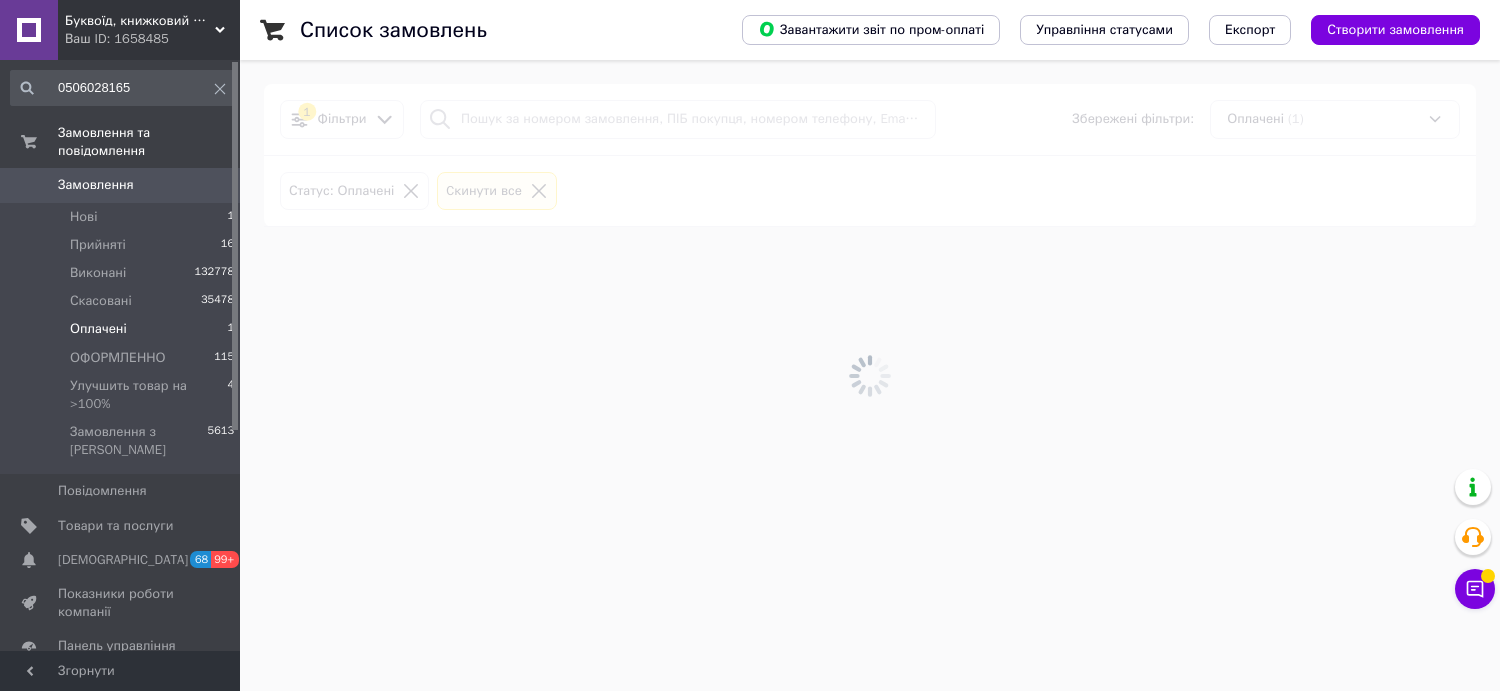 click 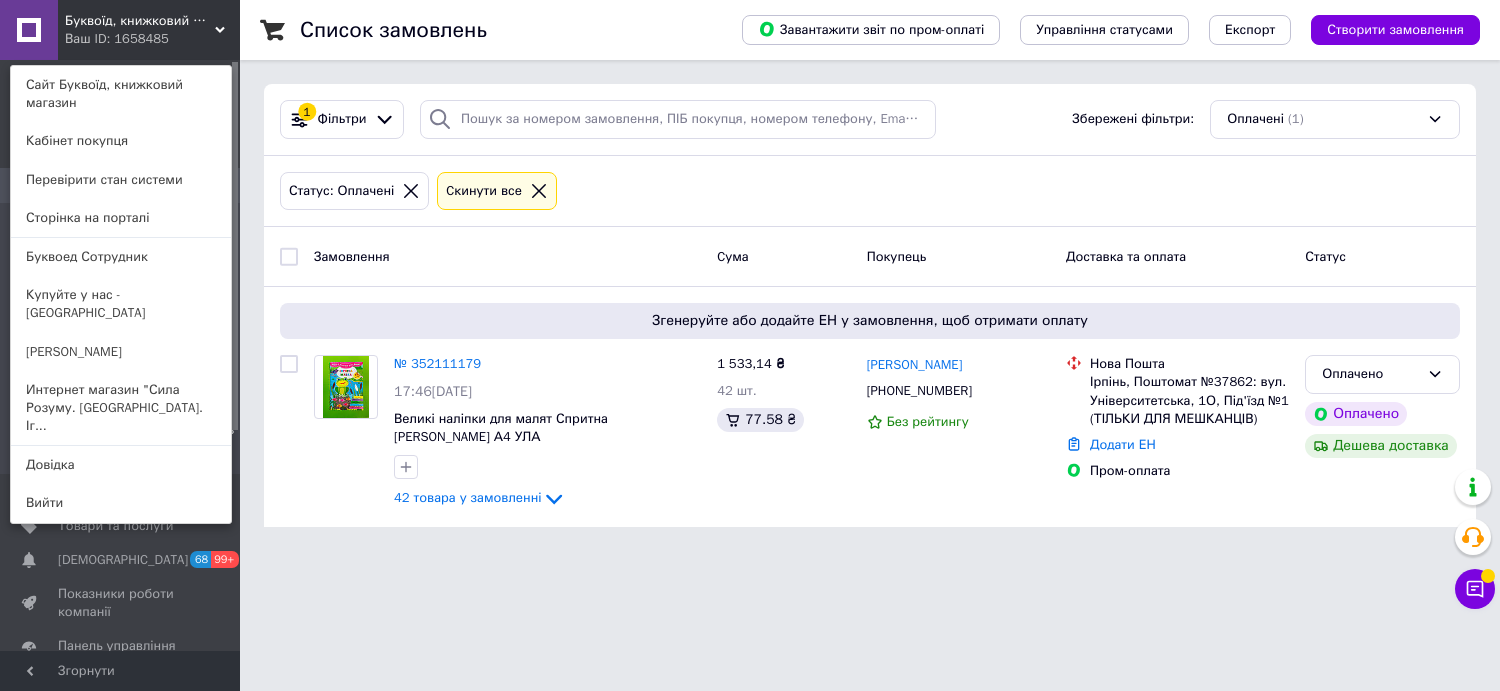 click on "Буквоїд, книжковий магазин Ваш ID: 1658485 Сайт Буквоїд, книжковий магазин Кабінет покупця Перевірити стан системи Сторінка на порталі Буквоед Сотрудник Купуйте у нас - Буквоїд Руслана Интернет магазин "Сила Розуму. Книги. Іг... Довідка Вийти 0506028165 Усі результати Тільки замовлення Тільки товари та послуги Тільки групи товарів Тільки клієнти Замовлення 351898886 Клієнти Александр Левченко Замовлення та повідомлення Замовлення 0 Нові 1 Прийняті 16 Виконані 132778 Скасовані 35478 Оплачені 1 ОФОРМЛЕННО 115 4 5613 0 Сповіщення" at bounding box center (750, 275) 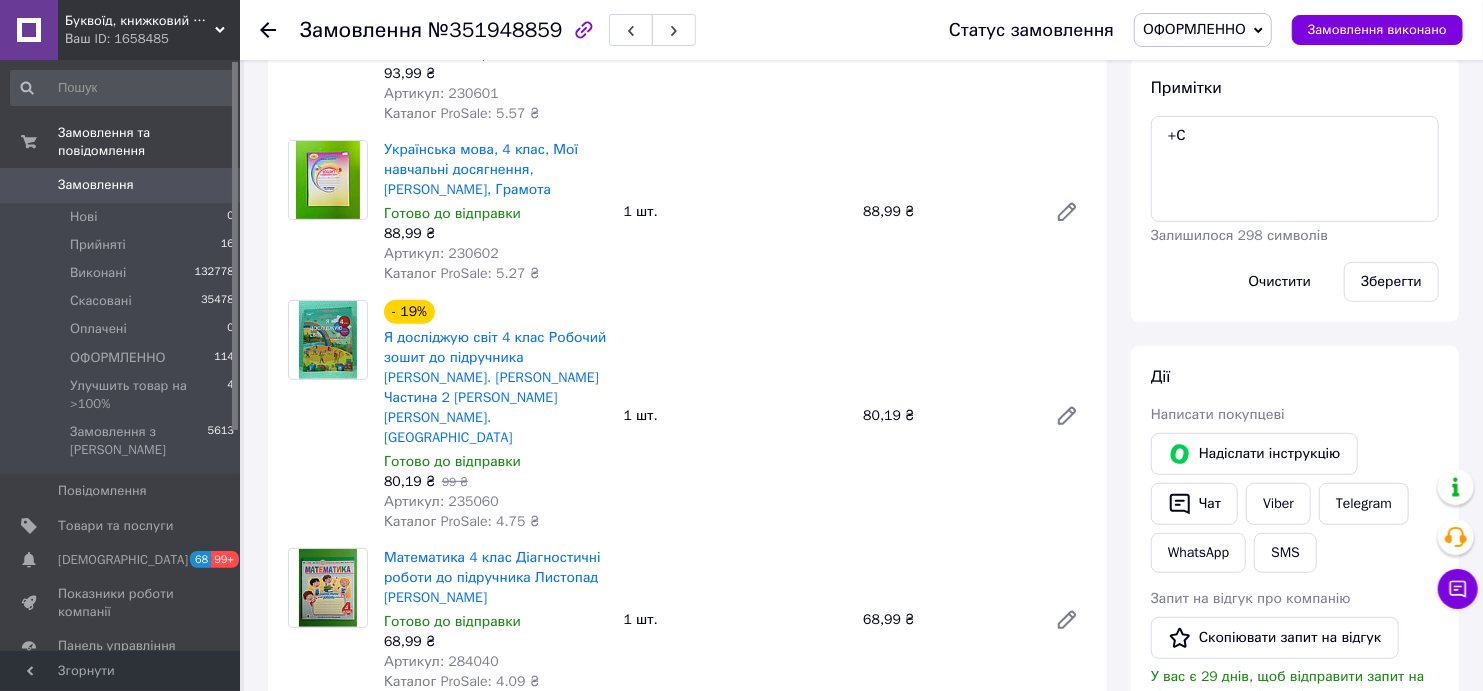 scroll, scrollTop: 0, scrollLeft: 0, axis: both 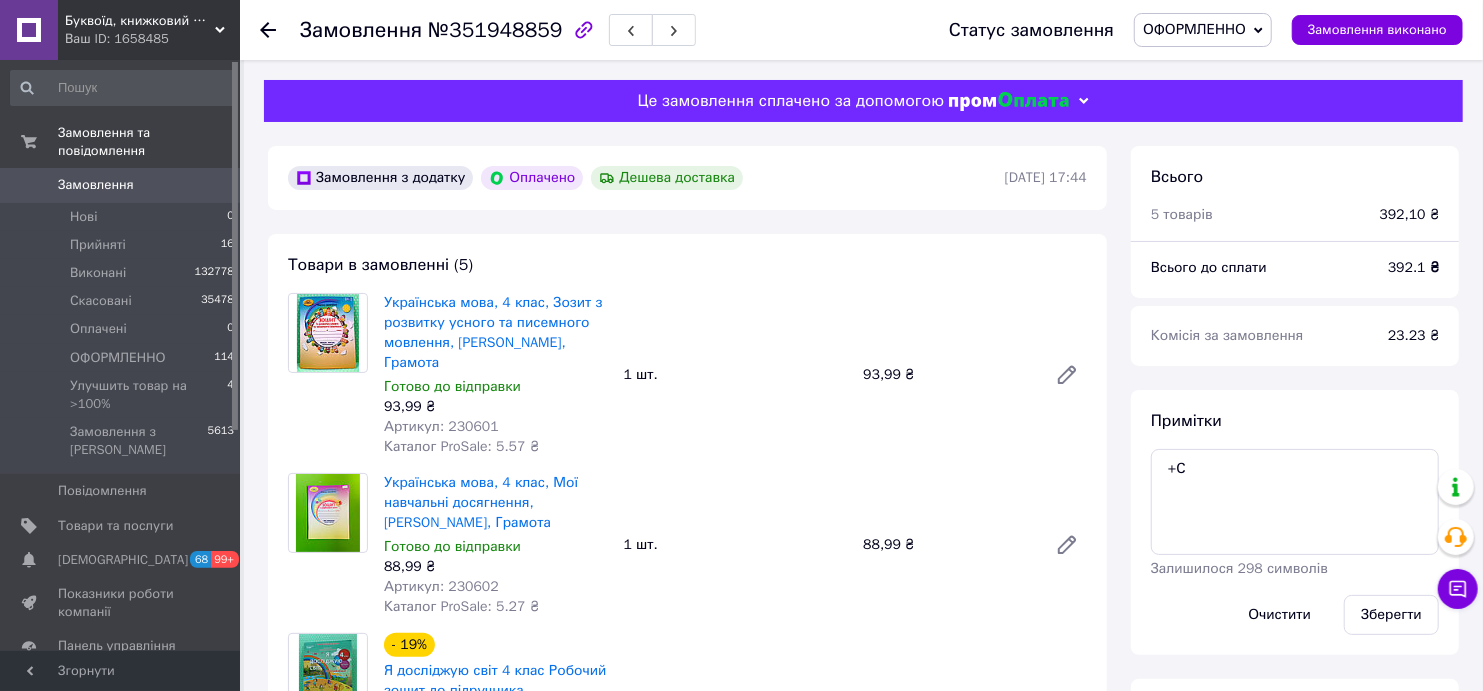 drag, startPoint x: 430, startPoint y: 367, endPoint x: 380, endPoint y: 306, distance: 78.873314 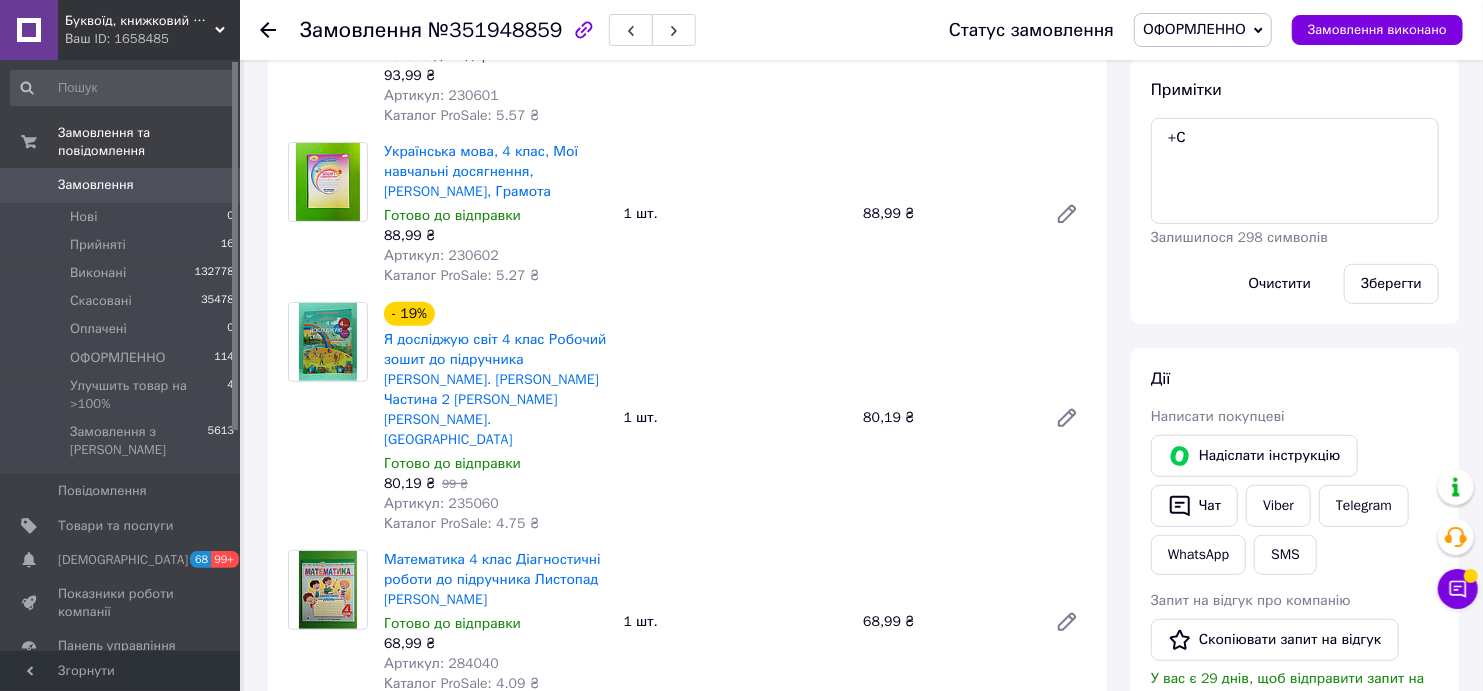 scroll, scrollTop: 333, scrollLeft: 0, axis: vertical 